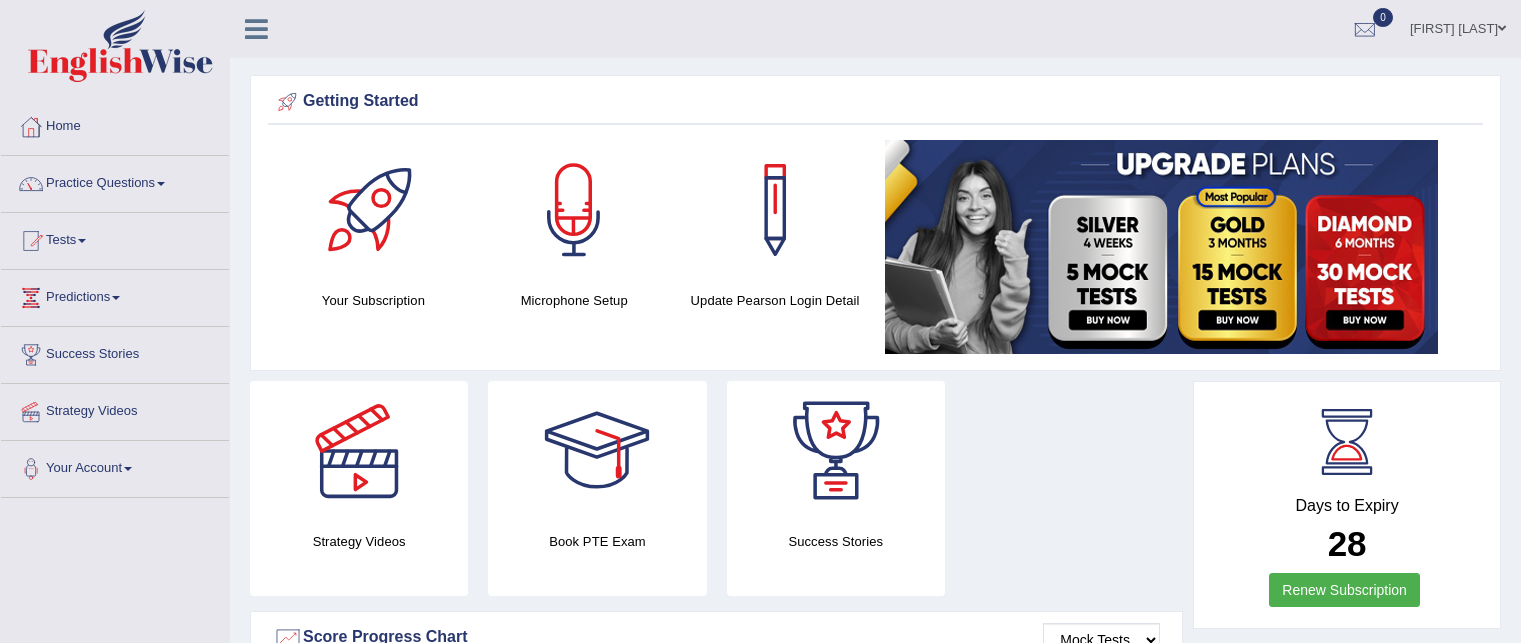 scroll, scrollTop: 0, scrollLeft: 0, axis: both 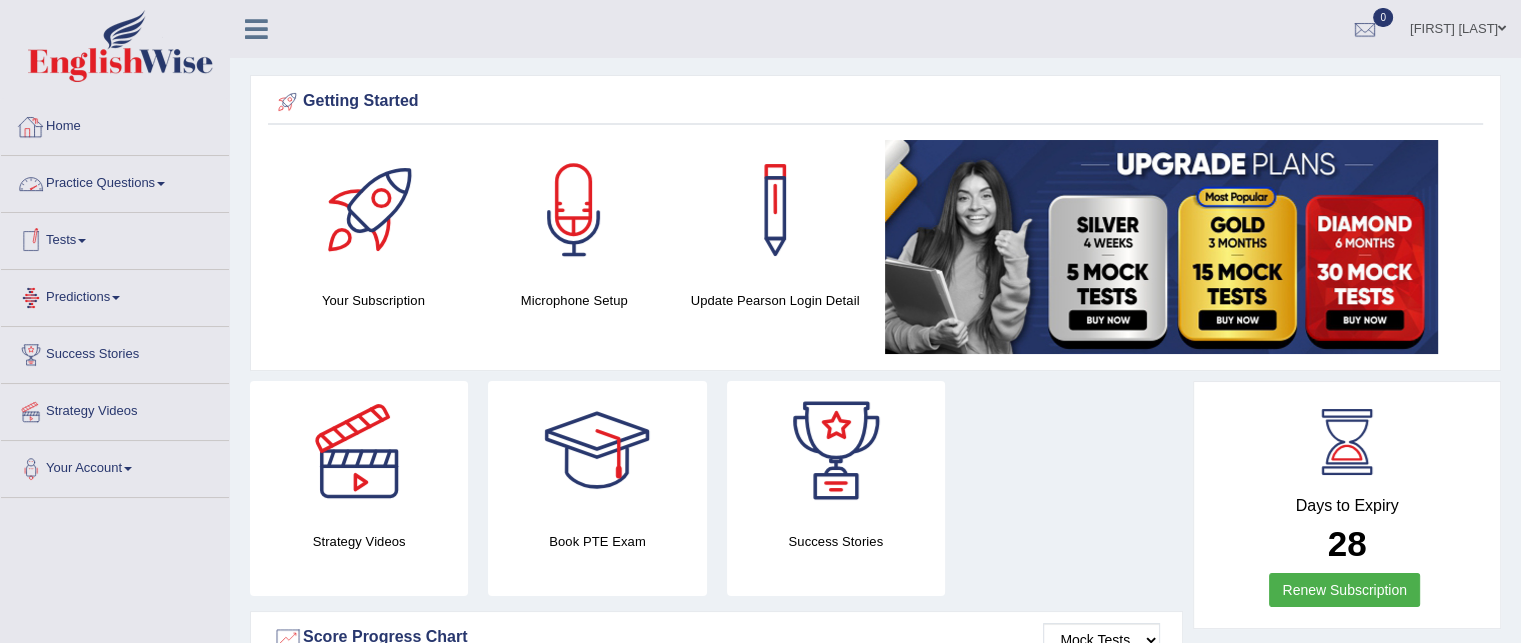 click on "Practice Questions" at bounding box center (115, 181) 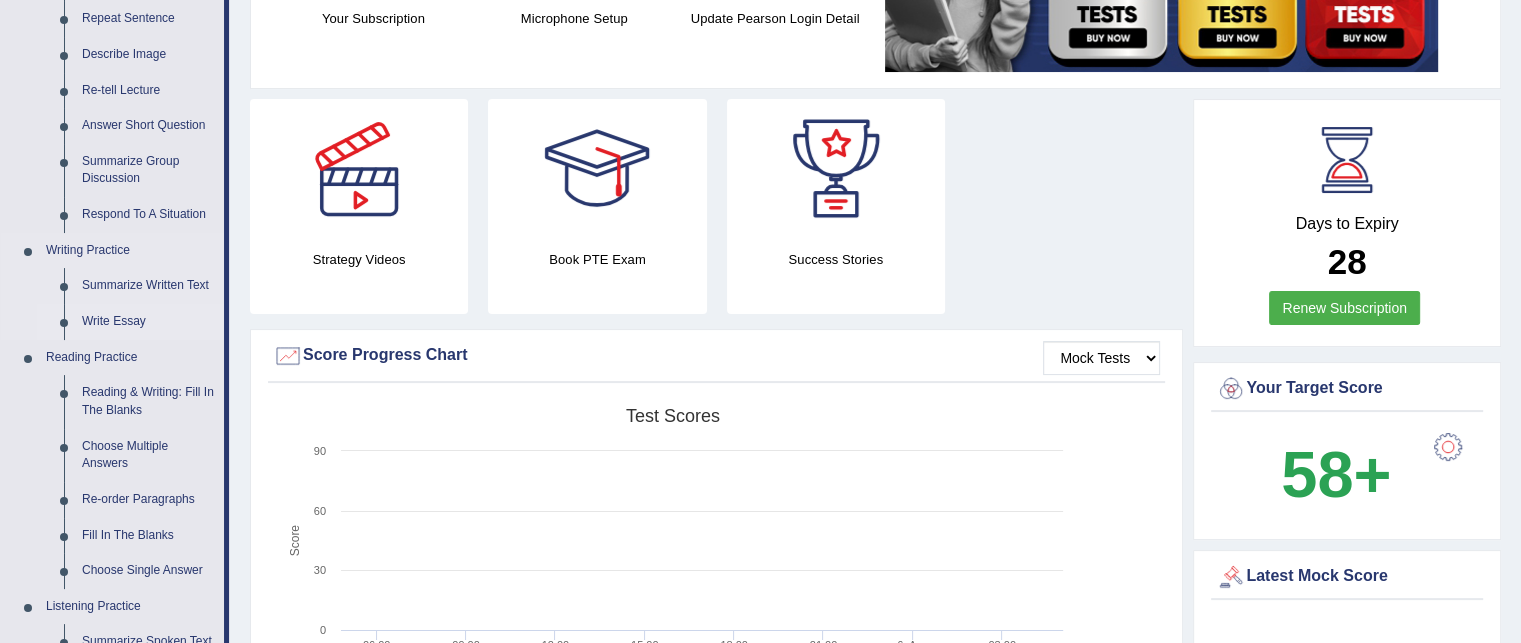 scroll, scrollTop: 512, scrollLeft: 0, axis: vertical 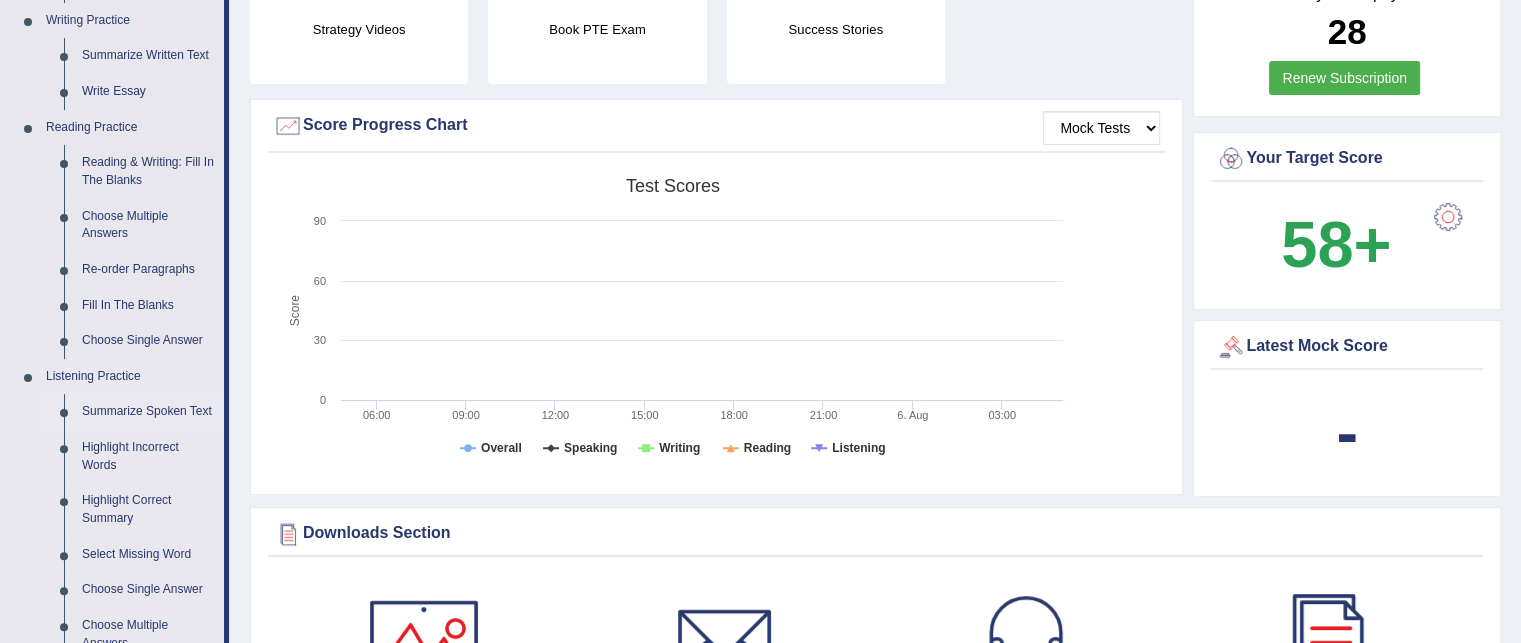 click on "Summarize Spoken Text" at bounding box center (148, 412) 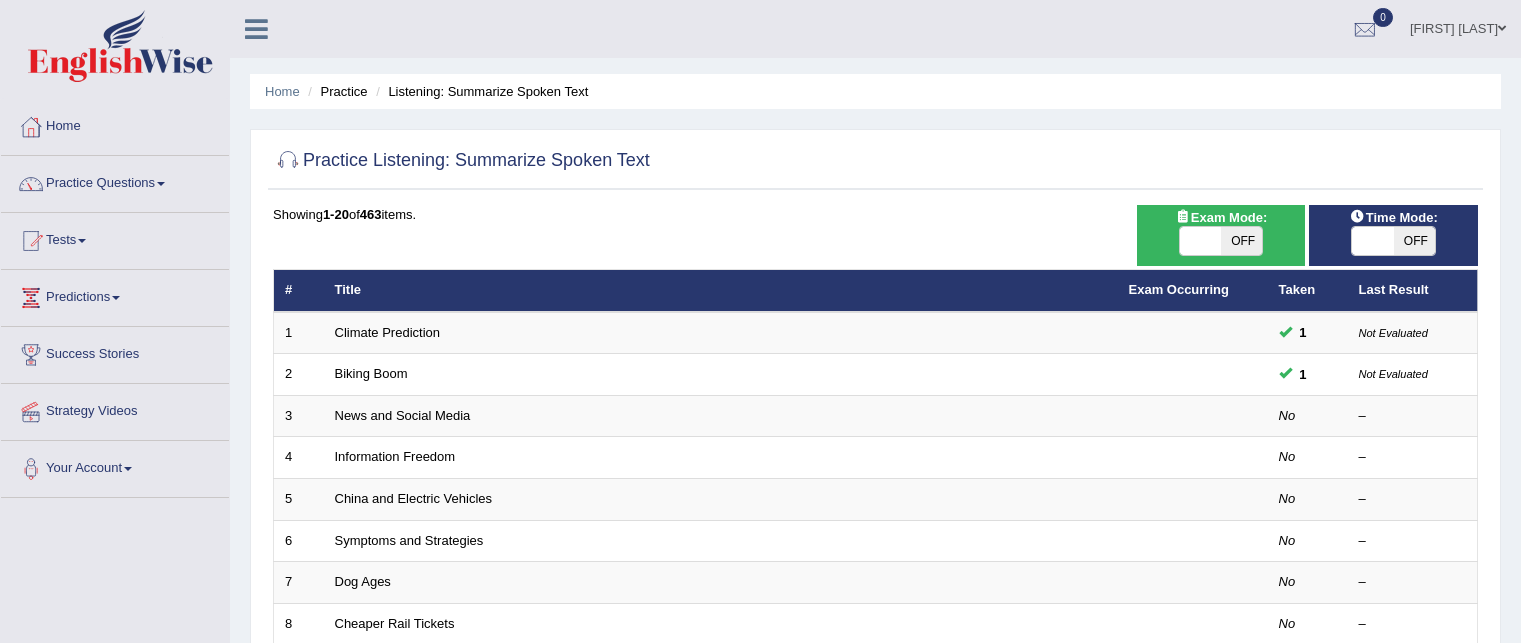 scroll, scrollTop: 0, scrollLeft: 0, axis: both 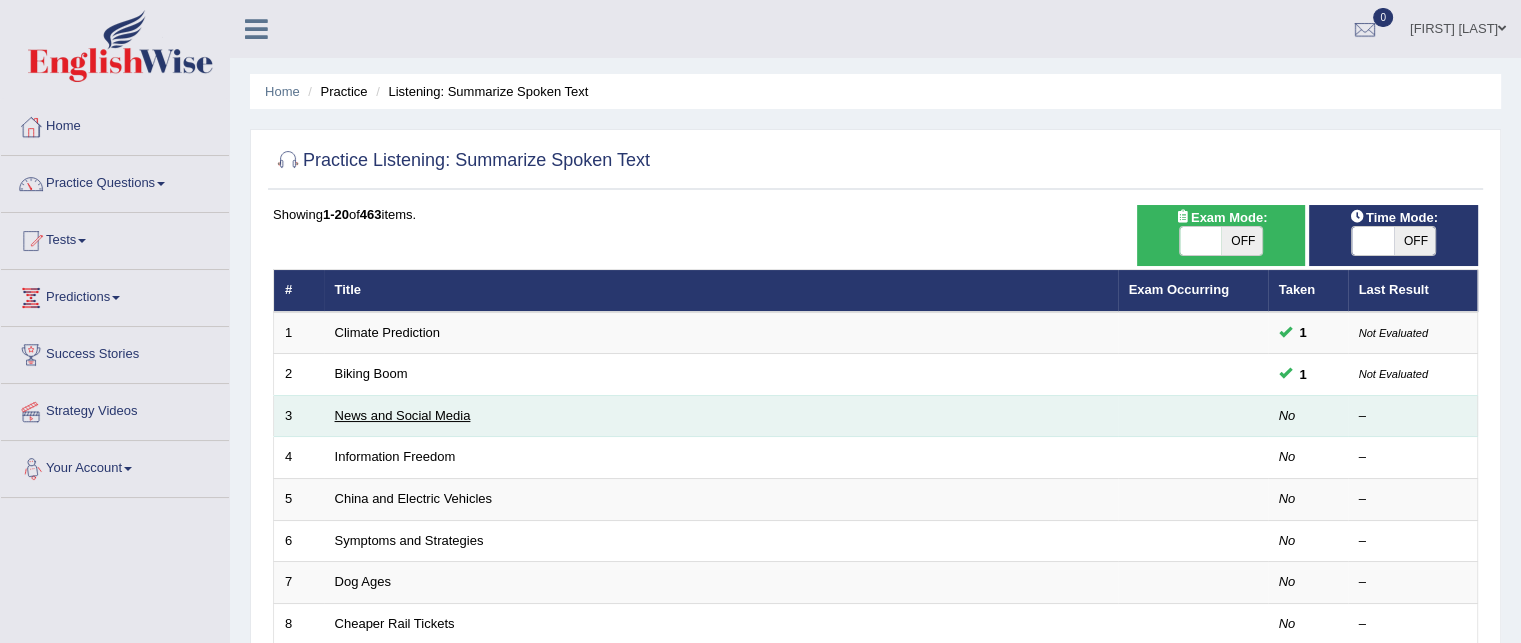 click on "News and Social Media" at bounding box center [403, 415] 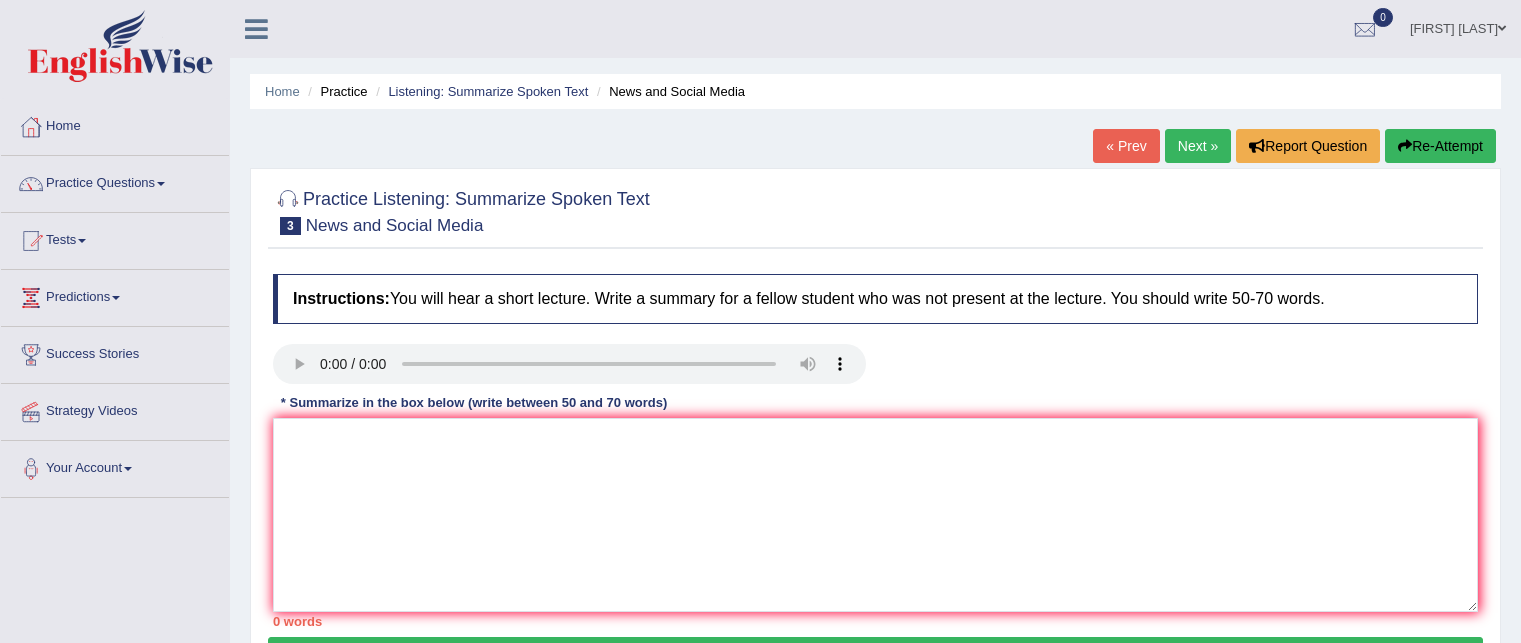 scroll, scrollTop: 0, scrollLeft: 0, axis: both 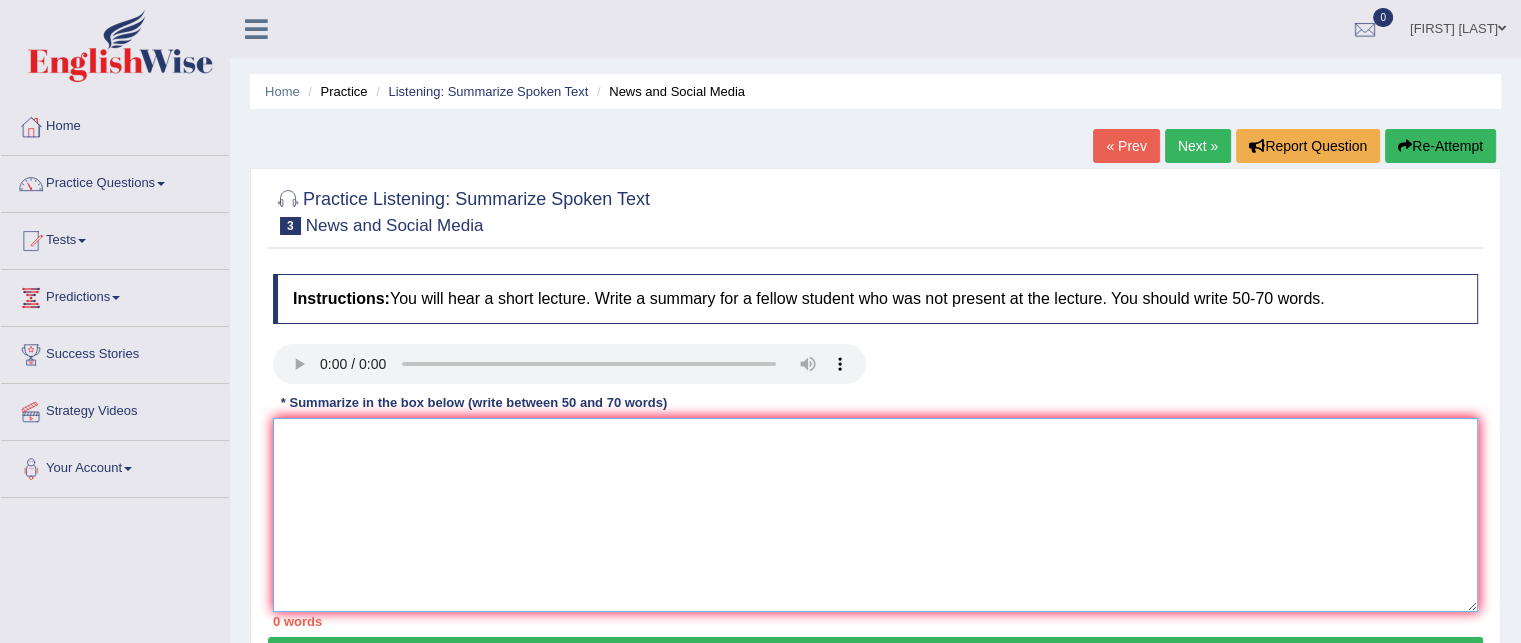 click at bounding box center [875, 515] 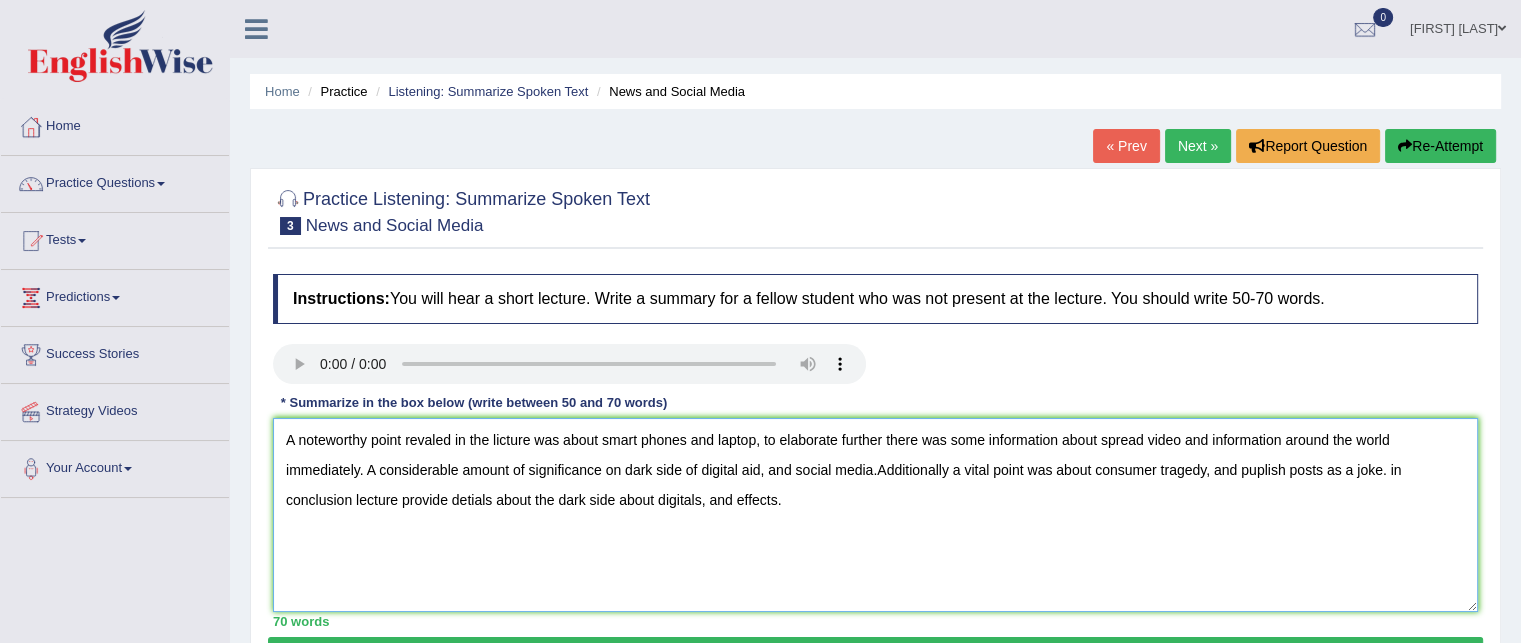 drag, startPoint x: 792, startPoint y: 511, endPoint x: 260, endPoint y: 439, distance: 536.8501 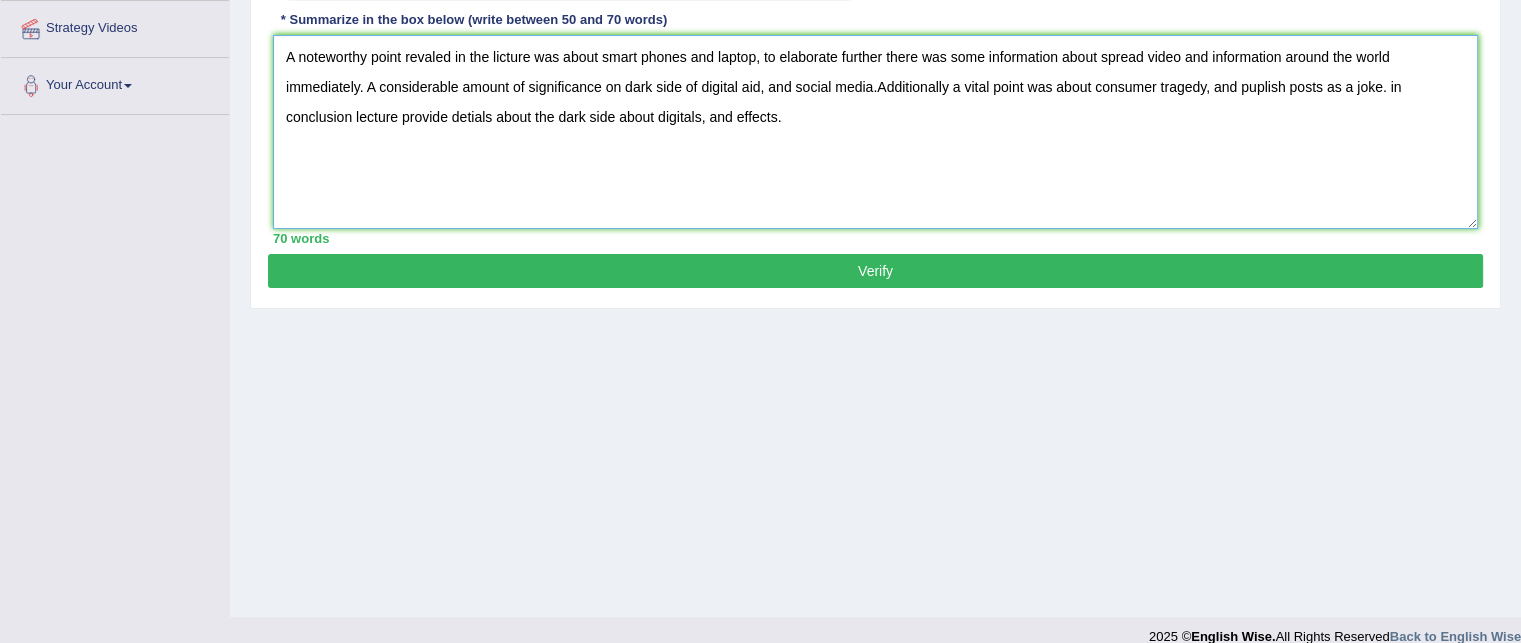 scroll, scrollTop: 380, scrollLeft: 0, axis: vertical 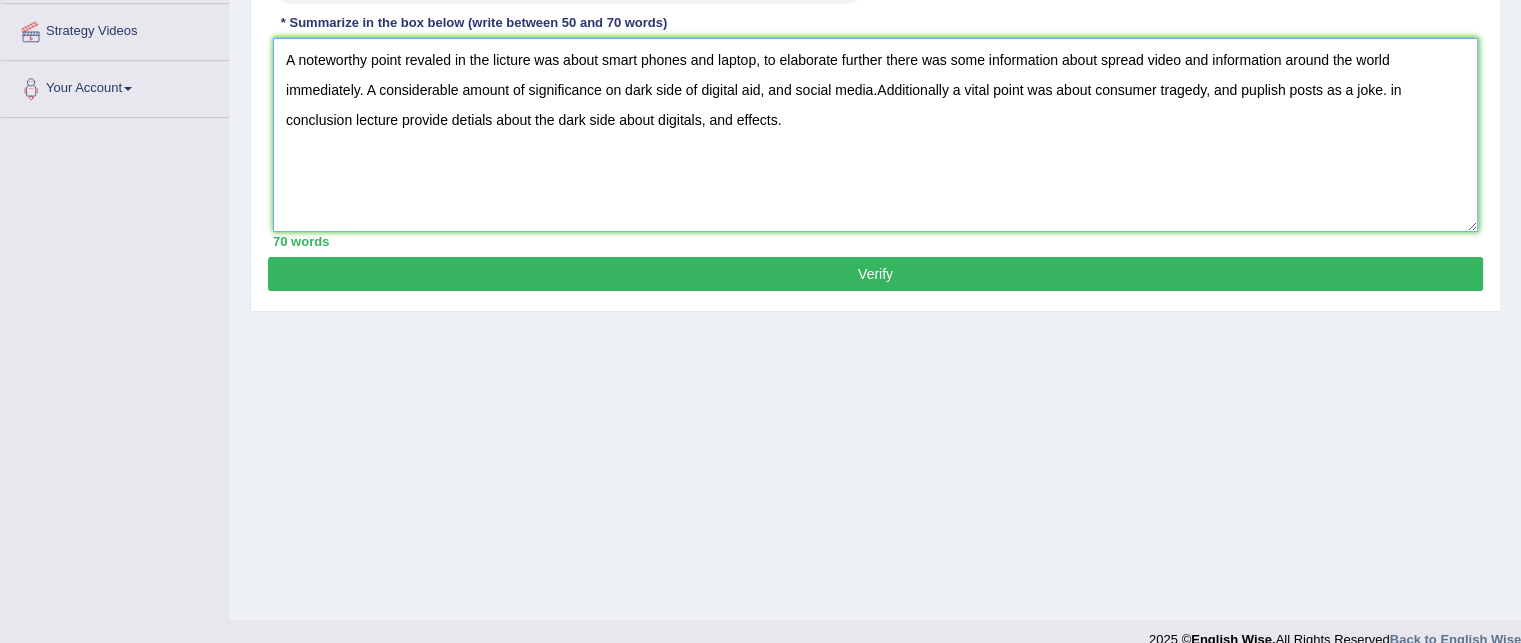 type on "A noteworthy point revaled in the licture was about smart phones and laptop, to elaborate further there was some information about spread video and information around the world immediately. A considerable amount of significance on dark side of digital aid, and social media.Additionally a vital point was about consumer tragedy, and puplish posts as a joke. in conclusion lecture provide detials about the dark side about digitals, and effects." 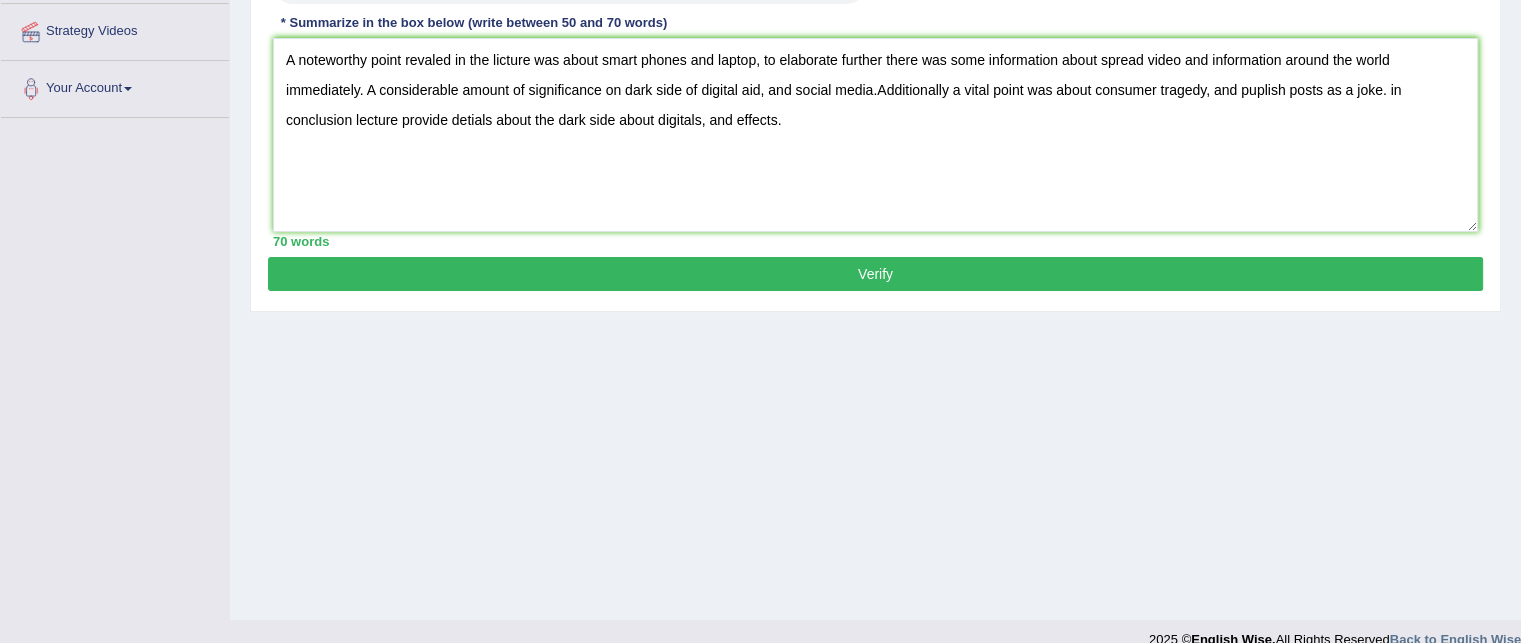 click on "Verify" at bounding box center (875, 274) 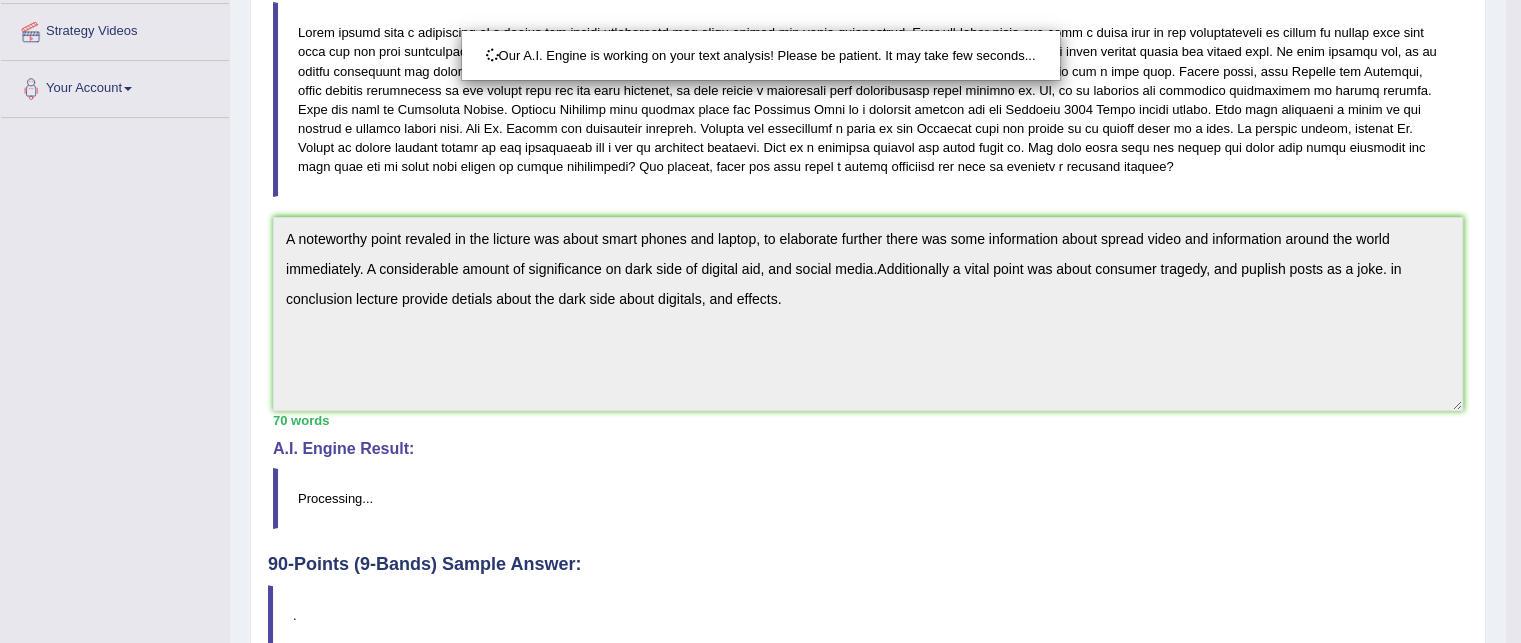 scroll, scrollTop: 476, scrollLeft: 0, axis: vertical 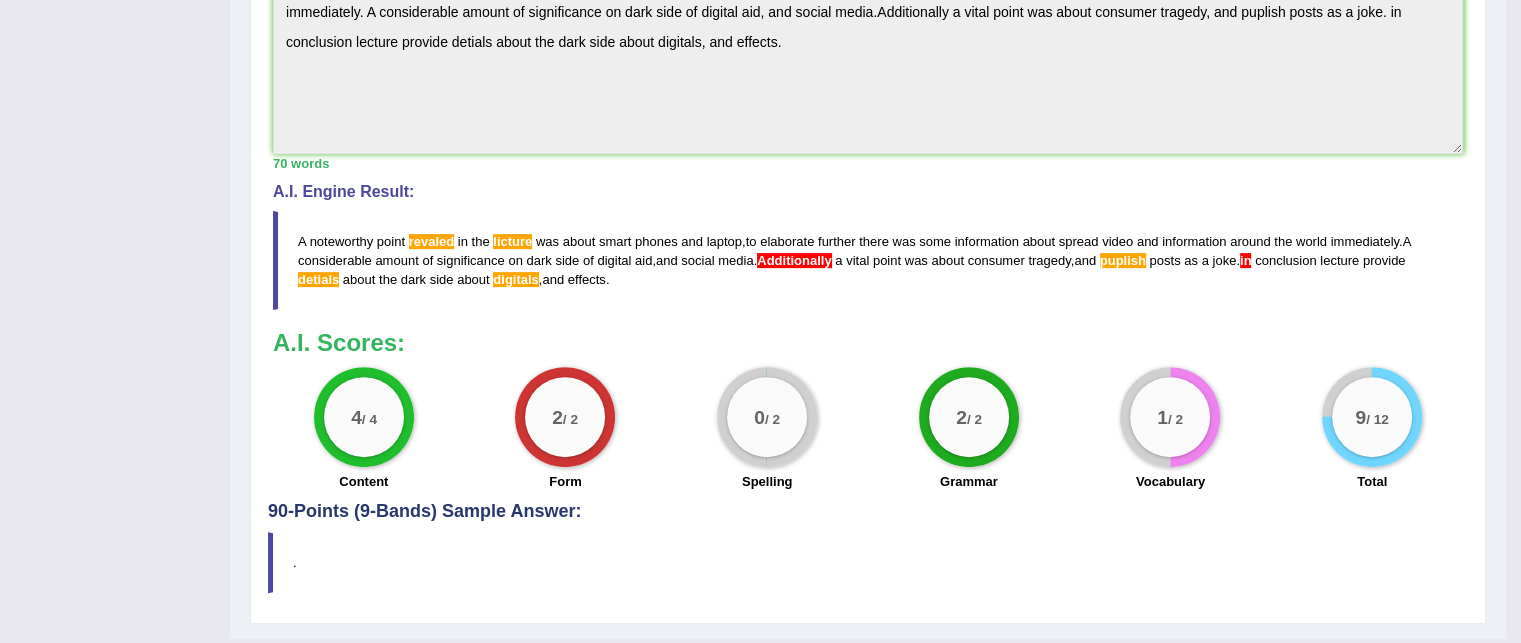click on "A   noteworthy   point   revaled   in   the   licture   was   about   smart   phones   and   laptop ,  to   elaborate   further   there   was   some   information   about   spread   video   and   information   around   the   world   immediately .  A   considerable   amount   of   significance   on   dark   side   of   digital   aid ,  and   social   media . Additionally   a   vital   point   was   about   consumer   tragedy ,  and   puplish   posts   as   a   joke .  in   conclusion   lecture   provide   detials   about   the   dark   side   about   digitals ,  and   effects ." at bounding box center (868, 260) 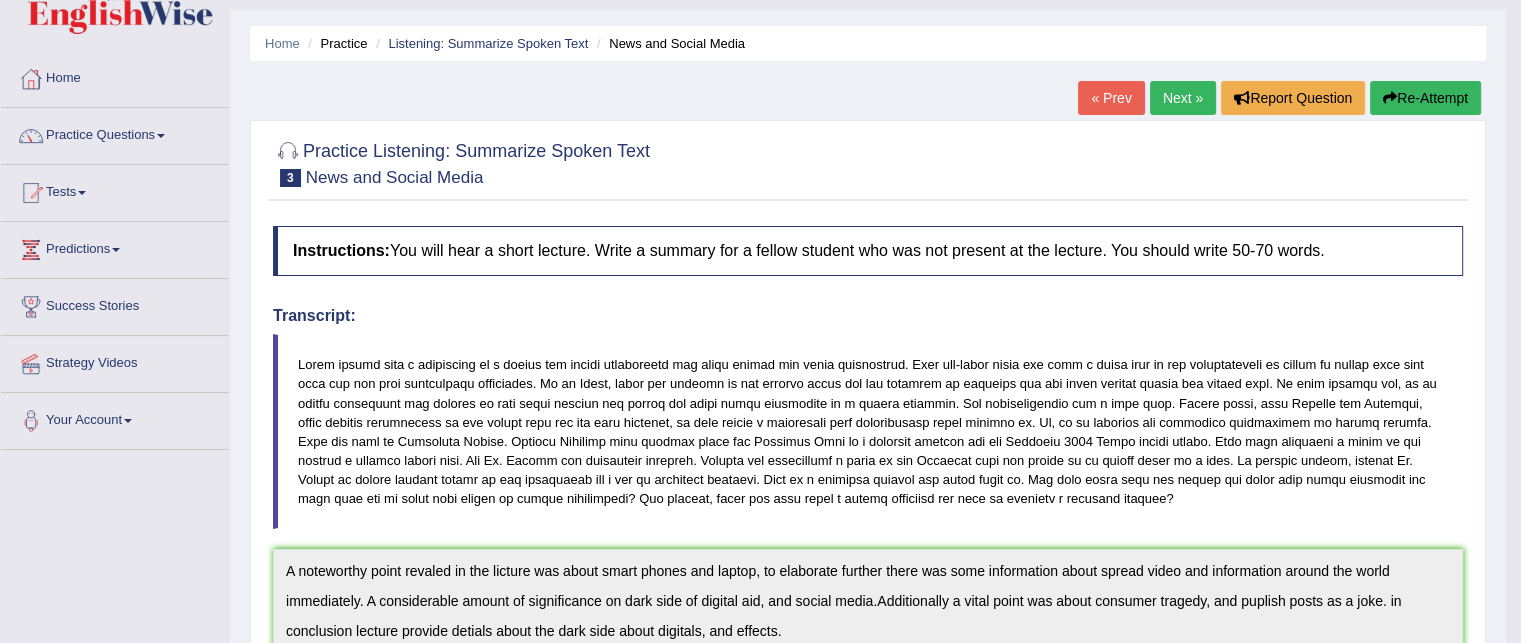 scroll, scrollTop: 25, scrollLeft: 0, axis: vertical 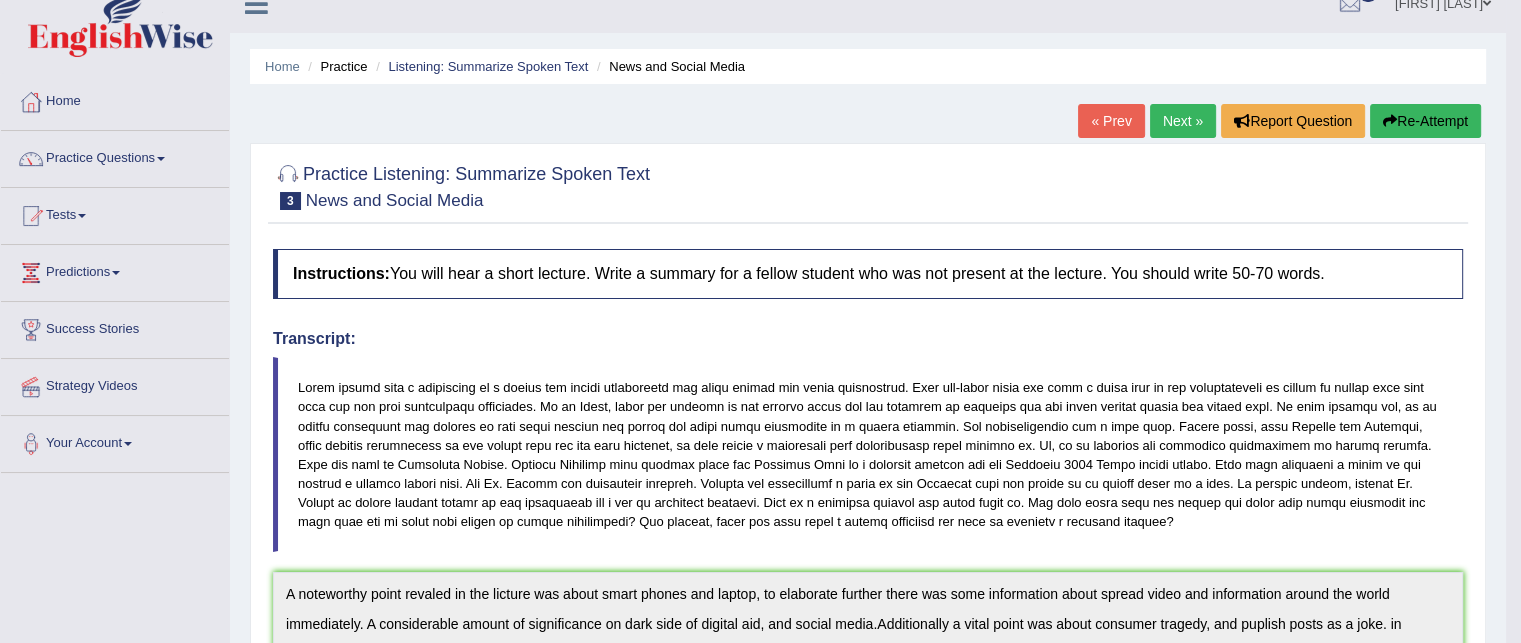 click on "Next »" at bounding box center (1183, 121) 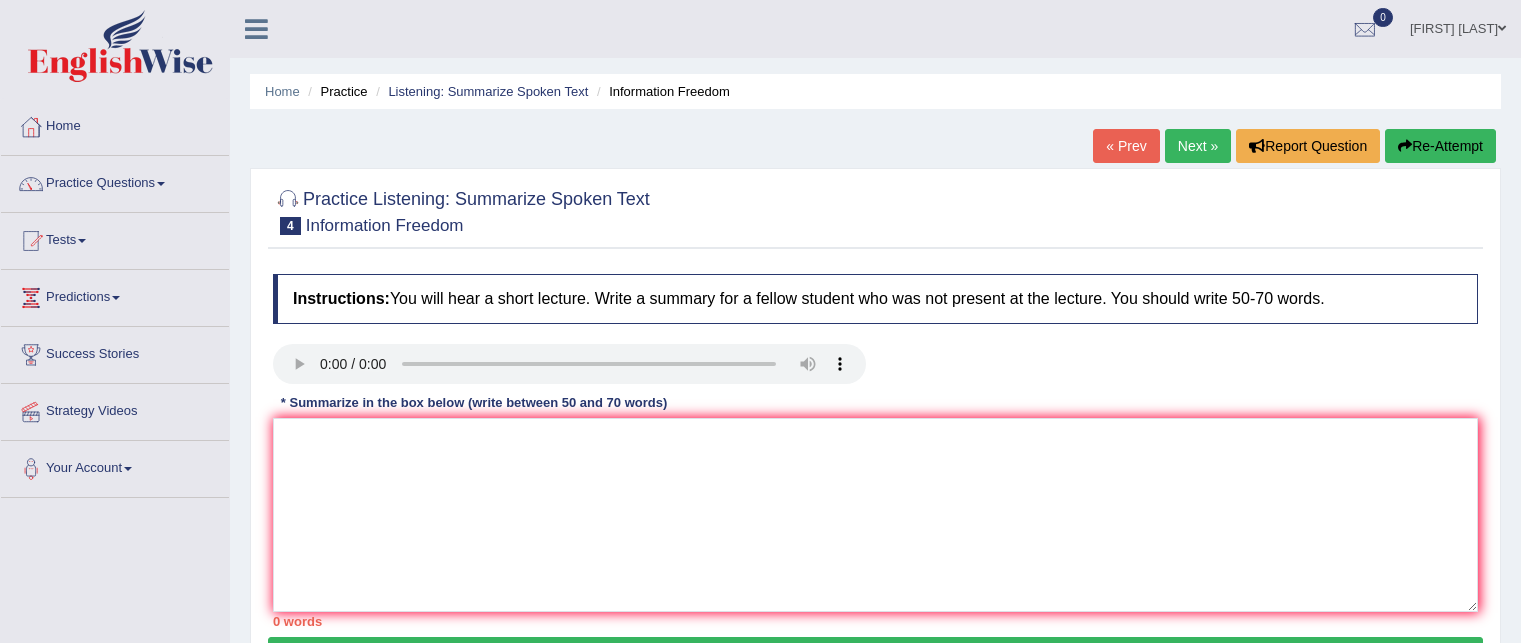 scroll, scrollTop: 0, scrollLeft: 0, axis: both 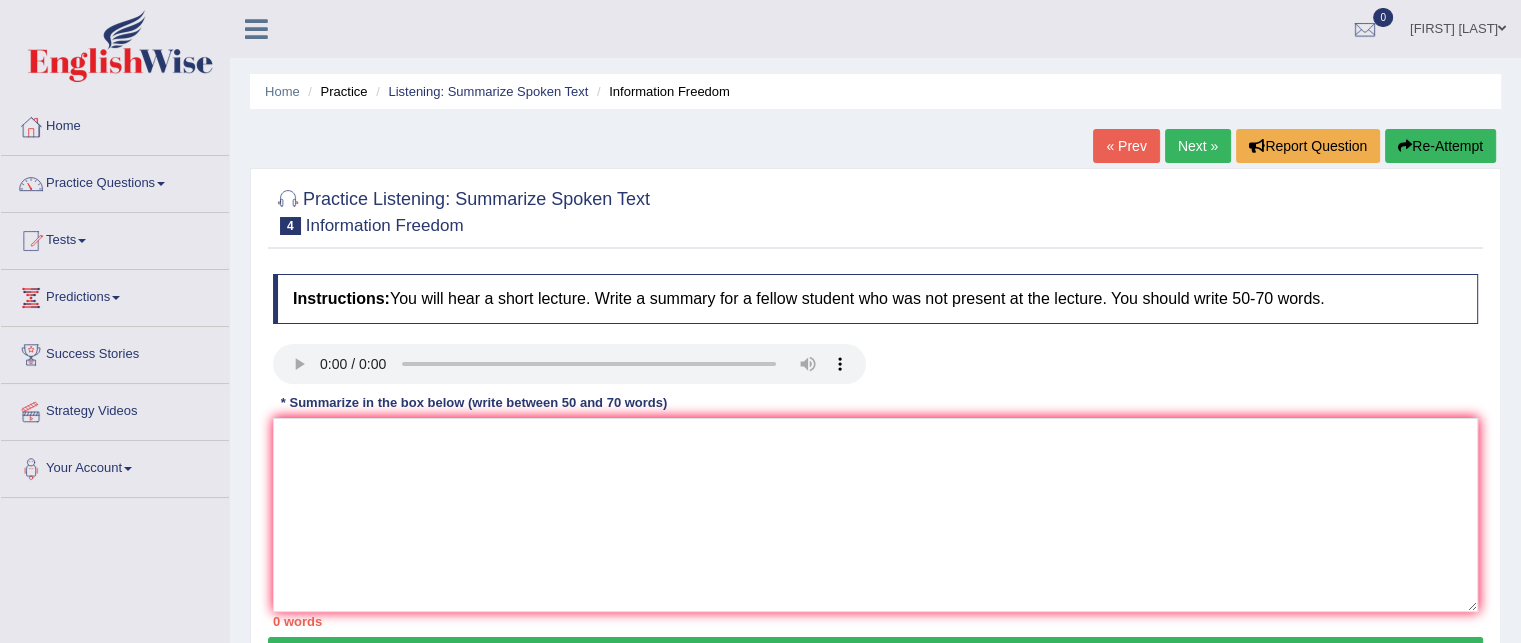 click on "Next »" at bounding box center [1198, 146] 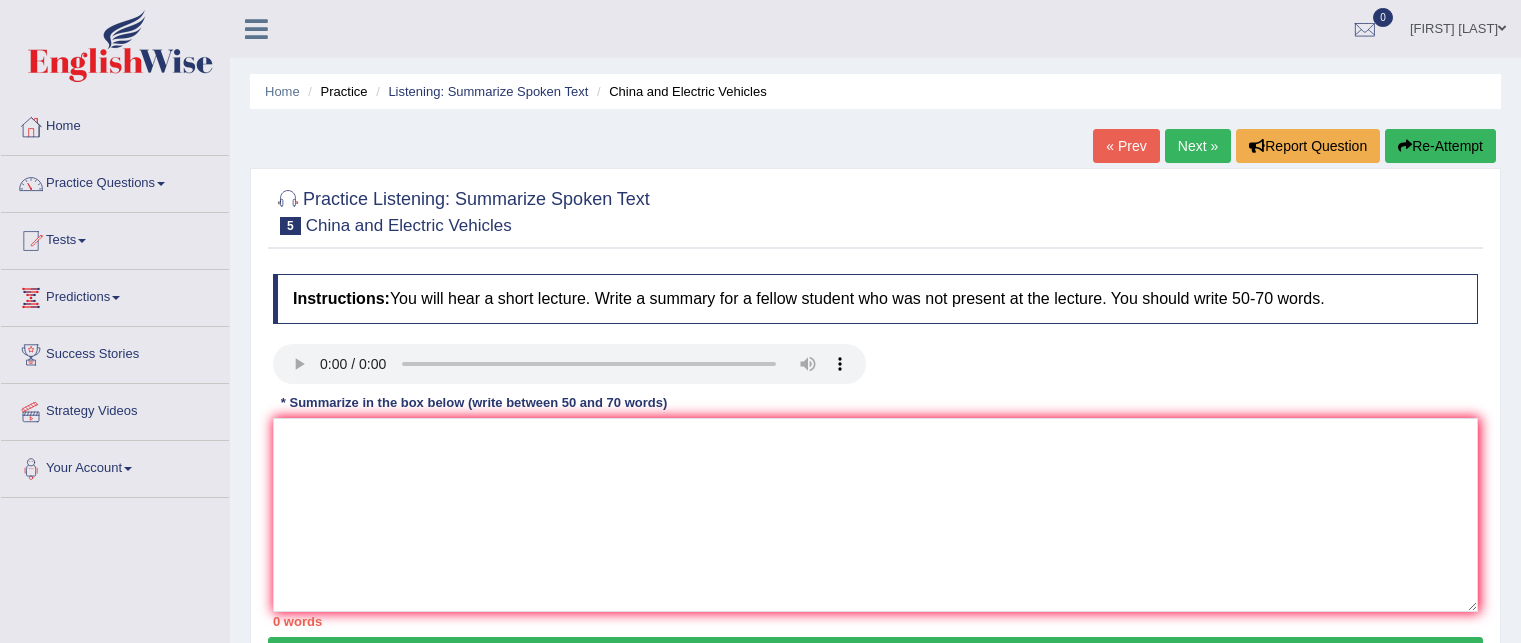 scroll, scrollTop: 0, scrollLeft: 0, axis: both 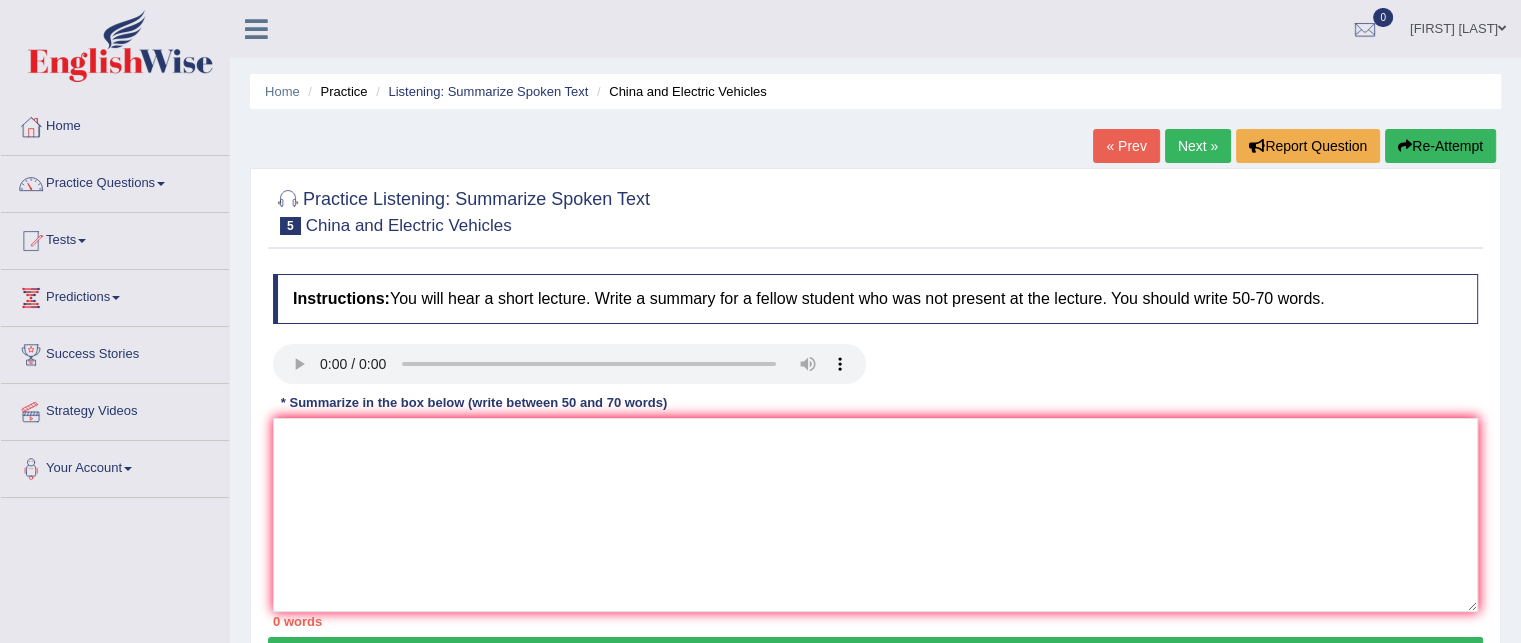 type 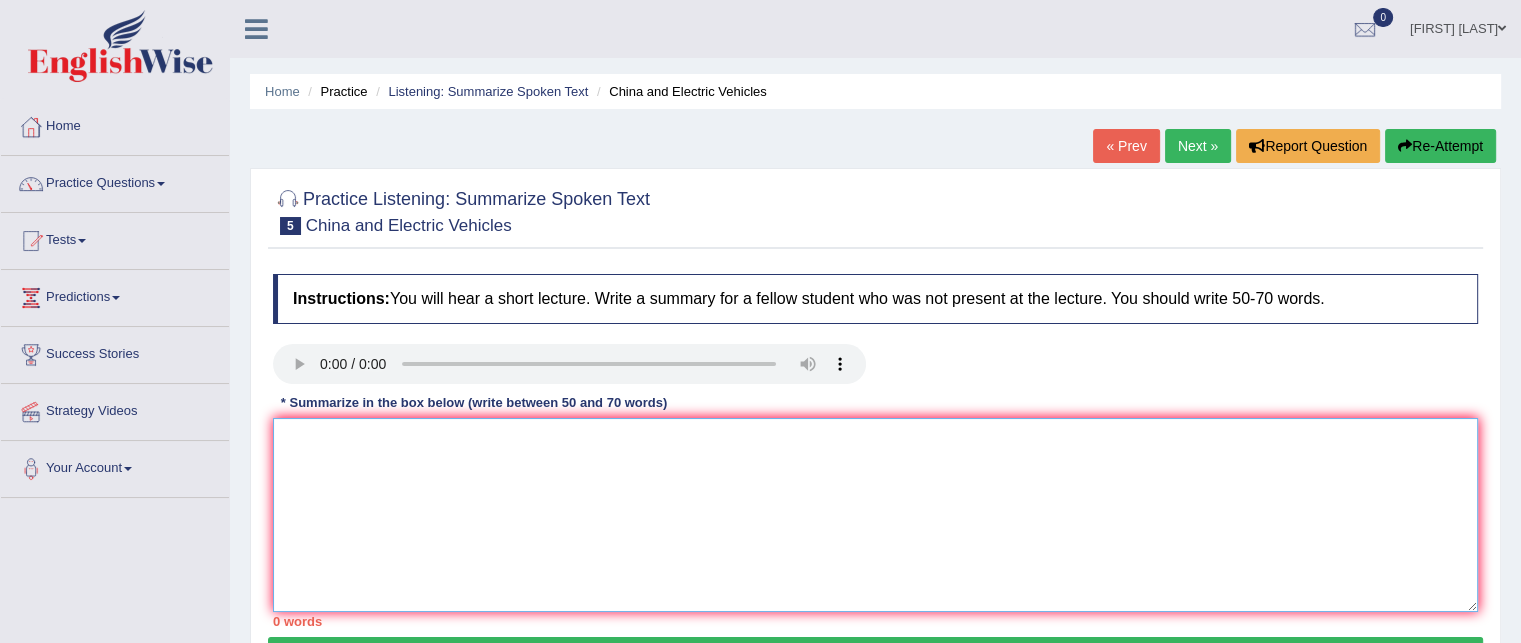 click at bounding box center (875, 515) 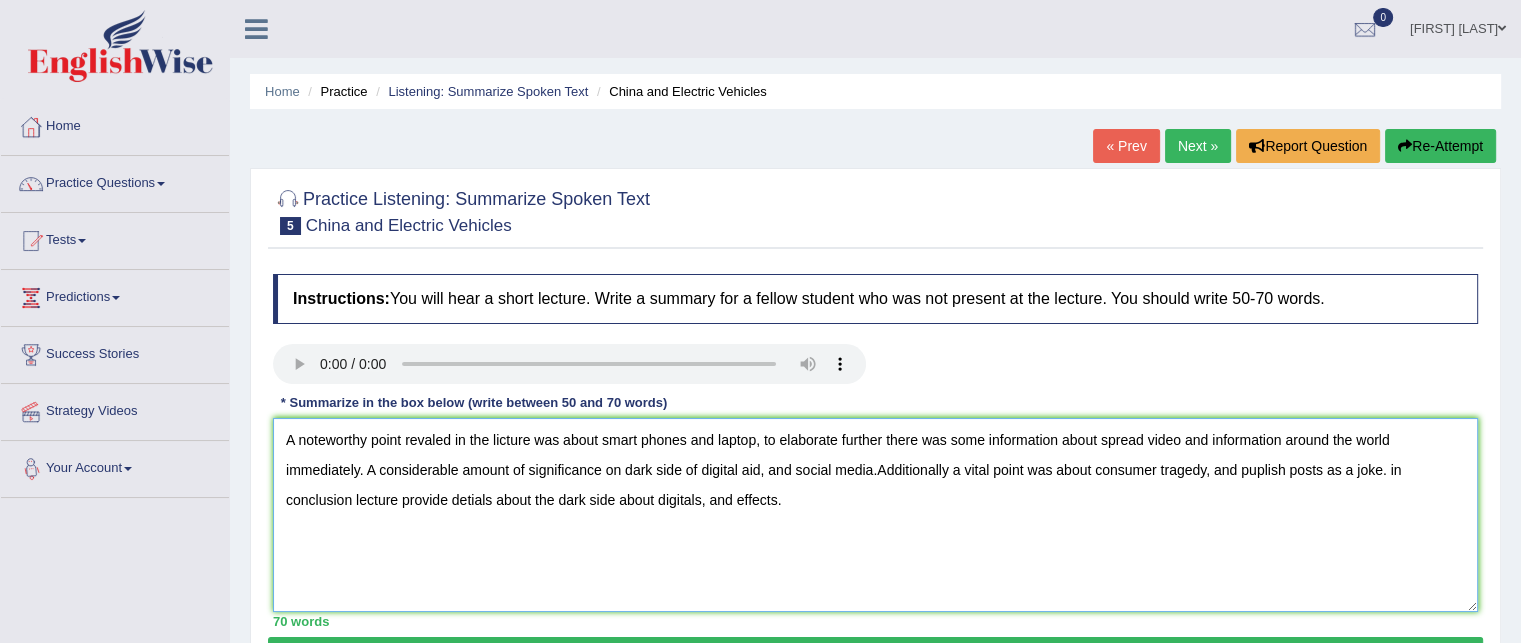 drag, startPoint x: 815, startPoint y: 498, endPoint x: 204, endPoint y: 433, distance: 614.4477 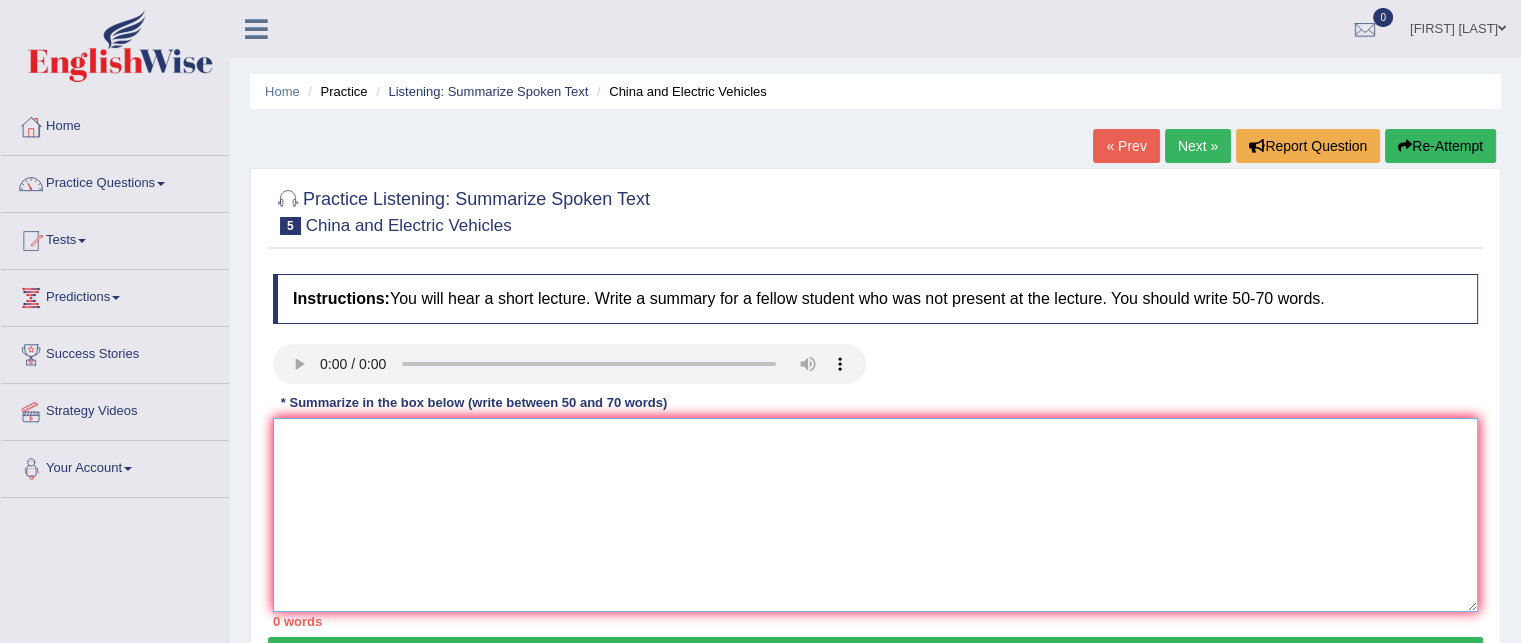 type on "a" 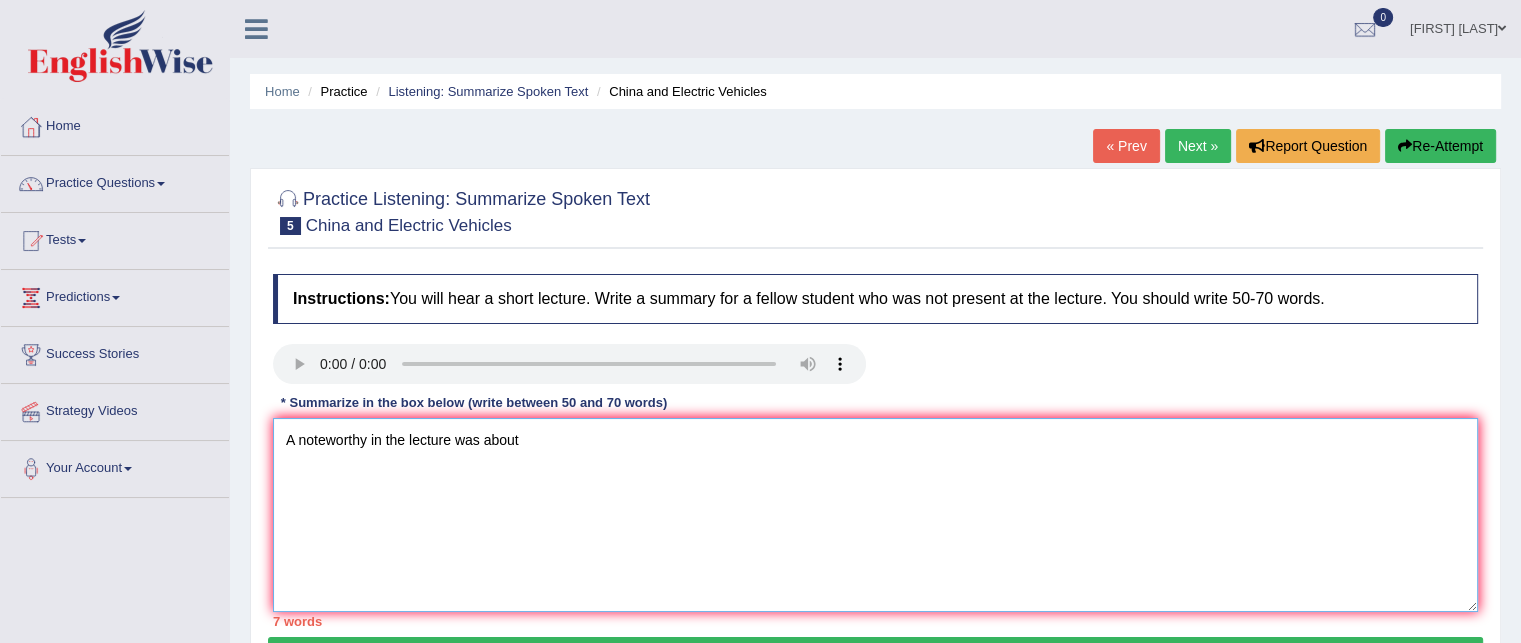 click on "A noteworthy in the lecture was about" at bounding box center [875, 515] 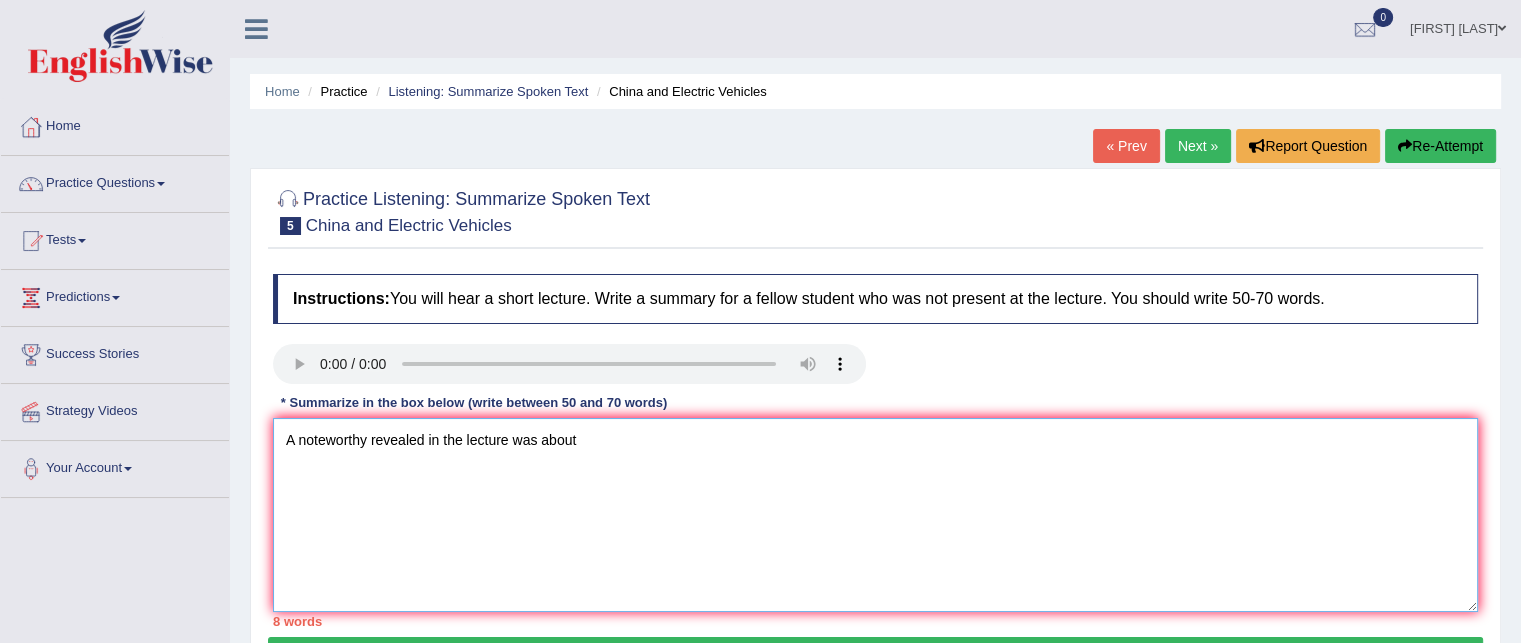 click on "A noteworthy revealed in the lecture was about" at bounding box center (875, 515) 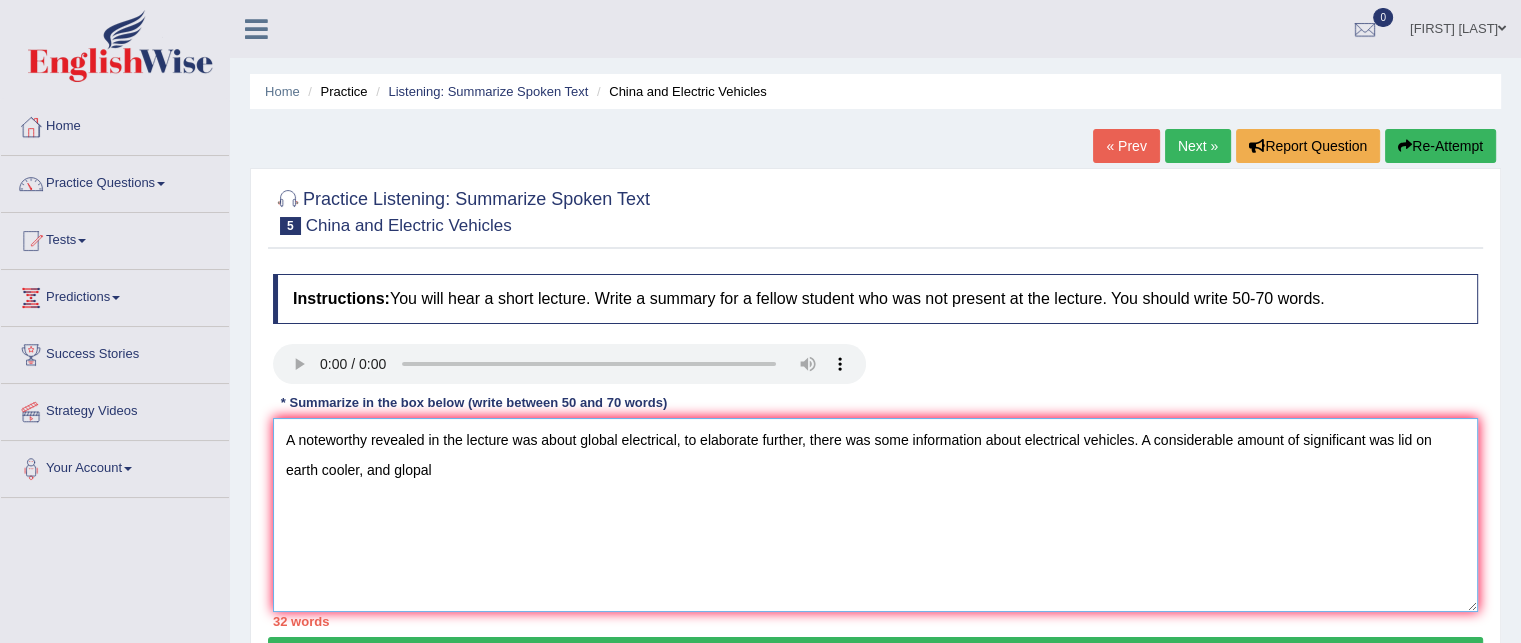 click on "A noteworthy revealed in the lecture was about global electrical, to elaborate further, there was some information about electrical vehicles. A considerable amount of significant was lid on earth cooler, and glopal" at bounding box center (875, 515) 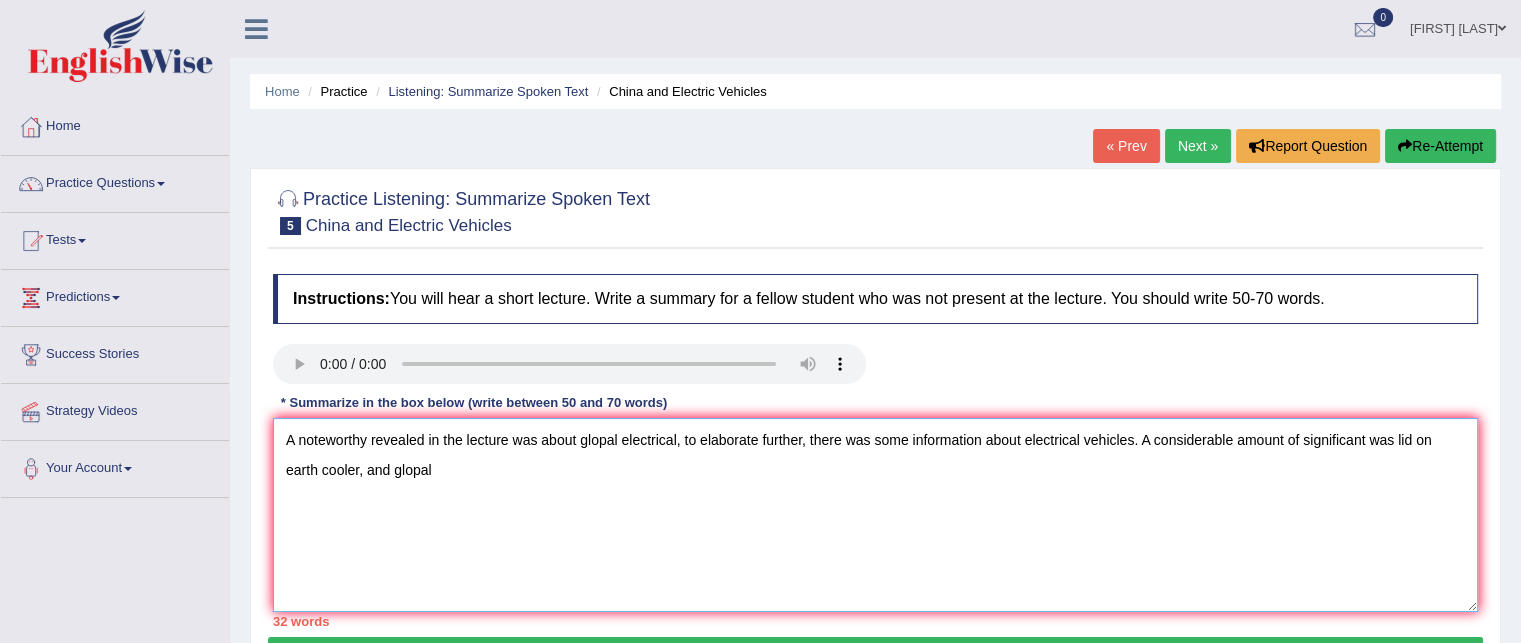 click on "A noteworthy revealed in the lecture was about glopal electrical, to elaborate further, there was some information about electrical vehicles. A considerable amount of significant was lid on earth cooler, and glopal" at bounding box center (875, 515) 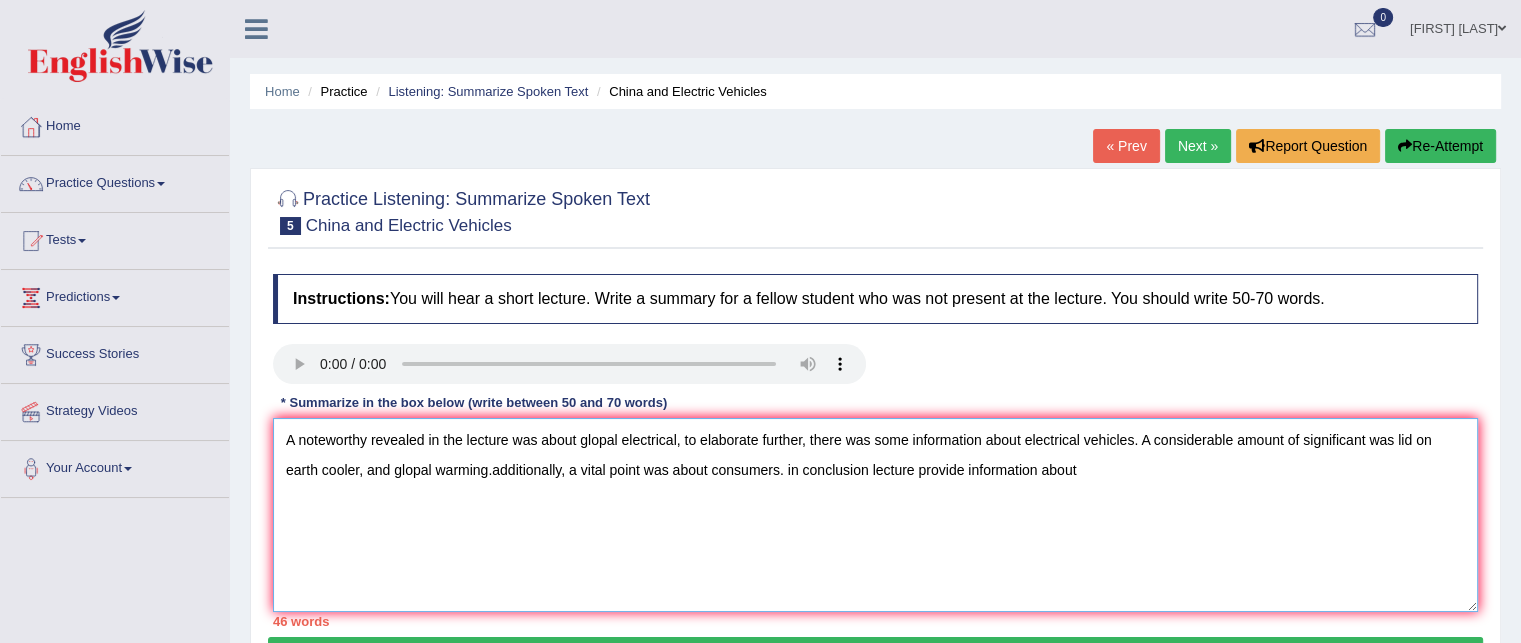 click on "A noteworthy revealed in the lecture was about glopal electrical, to elaborate further, there was some information about electrical vehicles. A considerable amount of significant was lid on earth cooler, and glopal warming.additionally, a vital point was about consumers. in conclusion lecture provide information about" at bounding box center [875, 515] 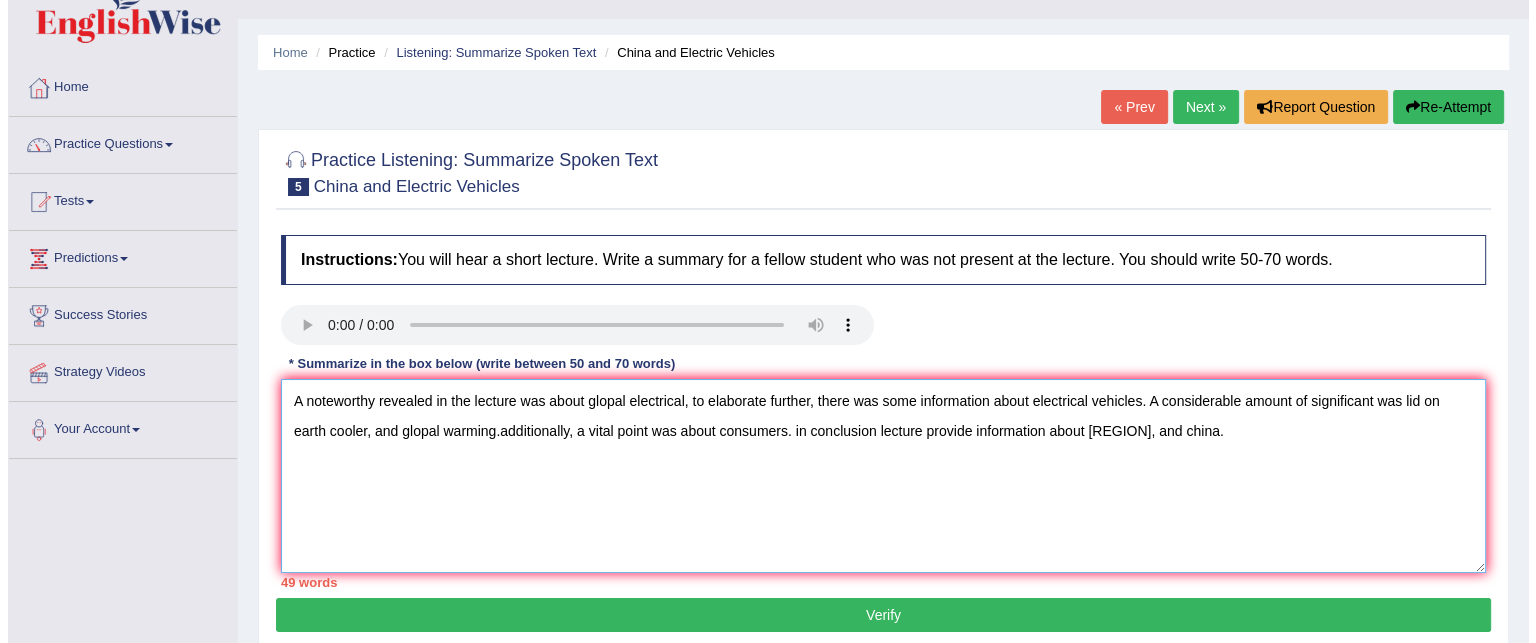 scroll, scrollTop: 44, scrollLeft: 0, axis: vertical 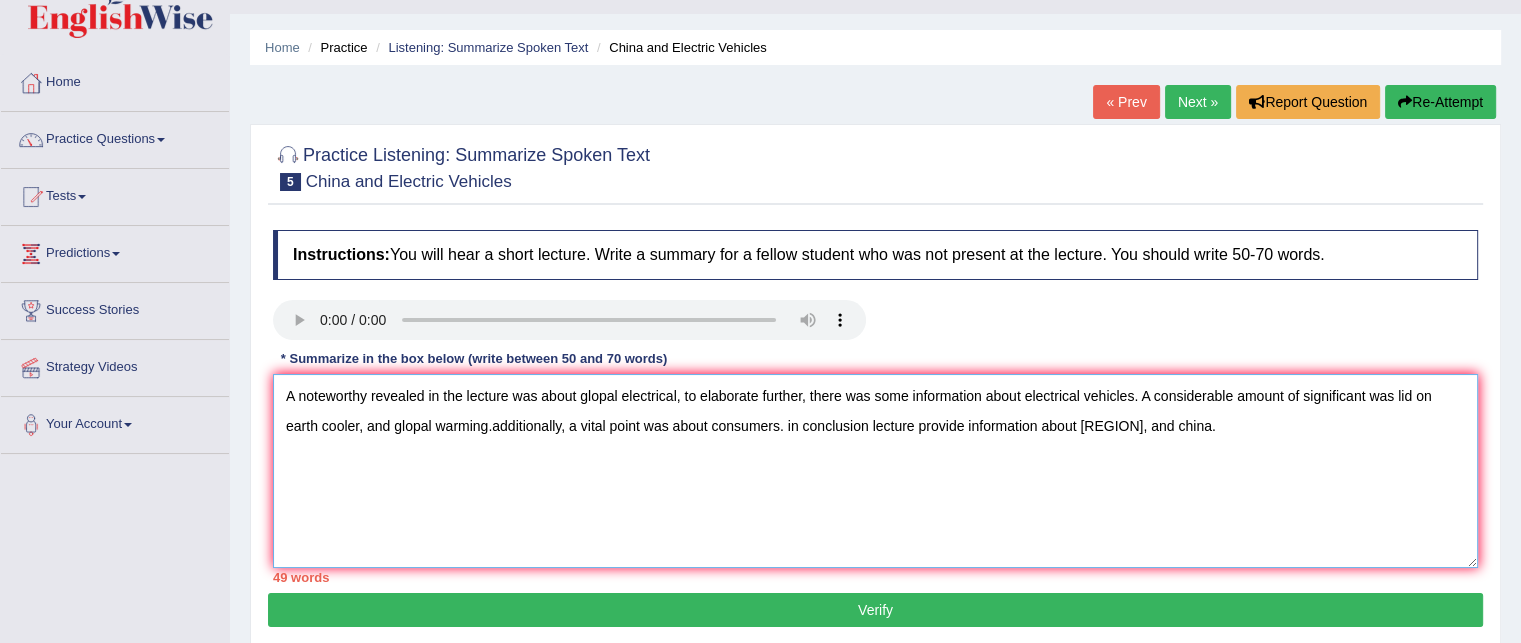 click on "A noteworthy revealed in the lecture was about glopal electrical, to elaborate further, there was some information about electrical vehicles. A considerable amount of significant was lid on earth cooler, and glopal warming.additionally, a vital point was about consumers. in conclusion lecture provide information about Europe, and china." at bounding box center [875, 471] 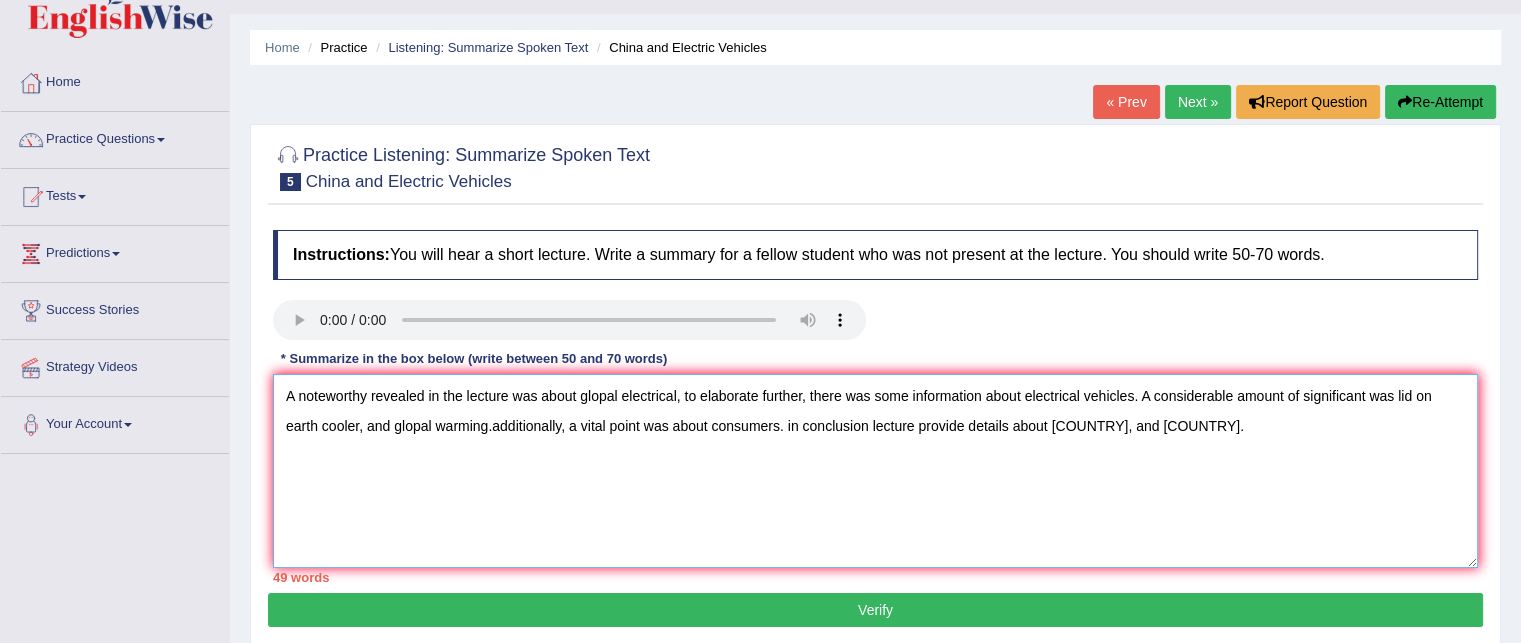 click on "A noteworthy revealed in the lecture was about glopal electrical, to elaborate further, there was some information about electrical vehicles. A considerable amount of significant was lid on earth cooler, and glopal warming.additionally, a vital point was about consumers. in conclusion lecture provide details about Europe, and china." at bounding box center (875, 471) 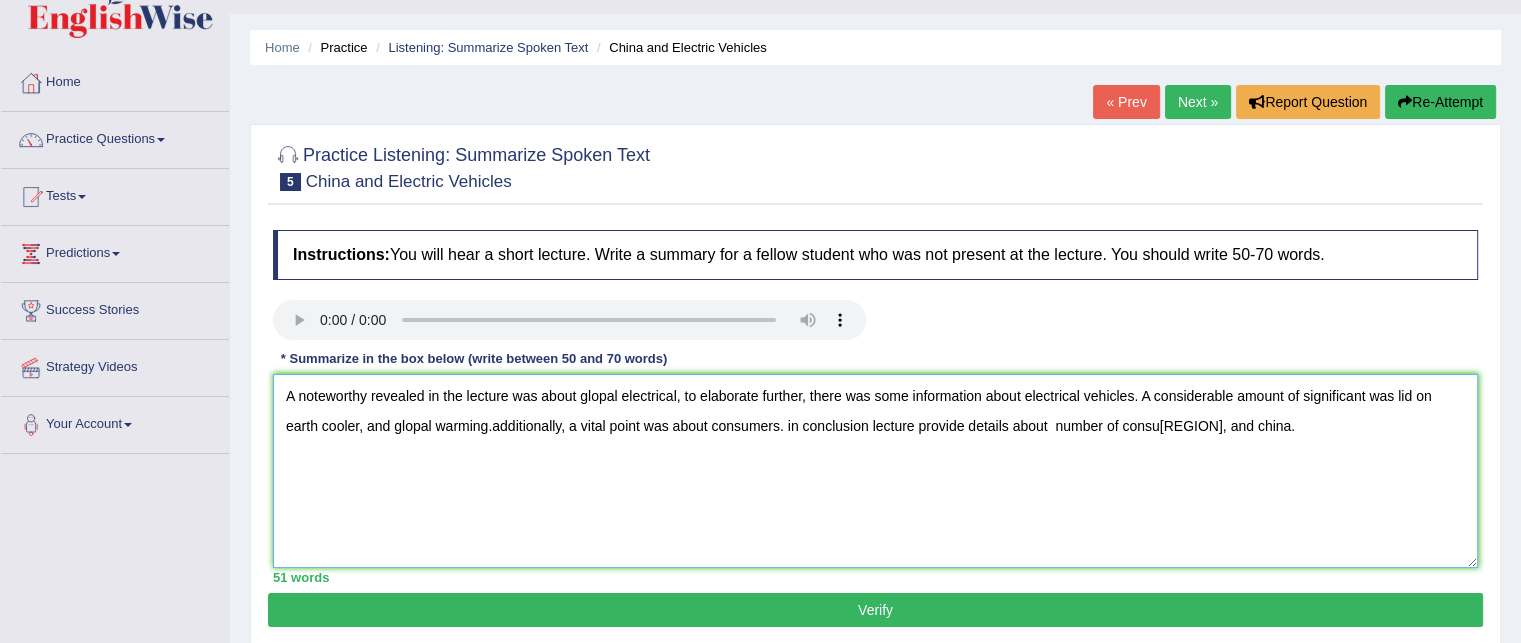 click on "A noteworthy revealed in the lecture was about glopal electrical, to elaborate further, there was some information about electrical vehicles. A considerable amount of significant was lid on earth cooler, and glopal warming.additionally, a vital point was about consumers. in conclusion lecture provide details about  number of consuEurope, and china." at bounding box center (875, 471) 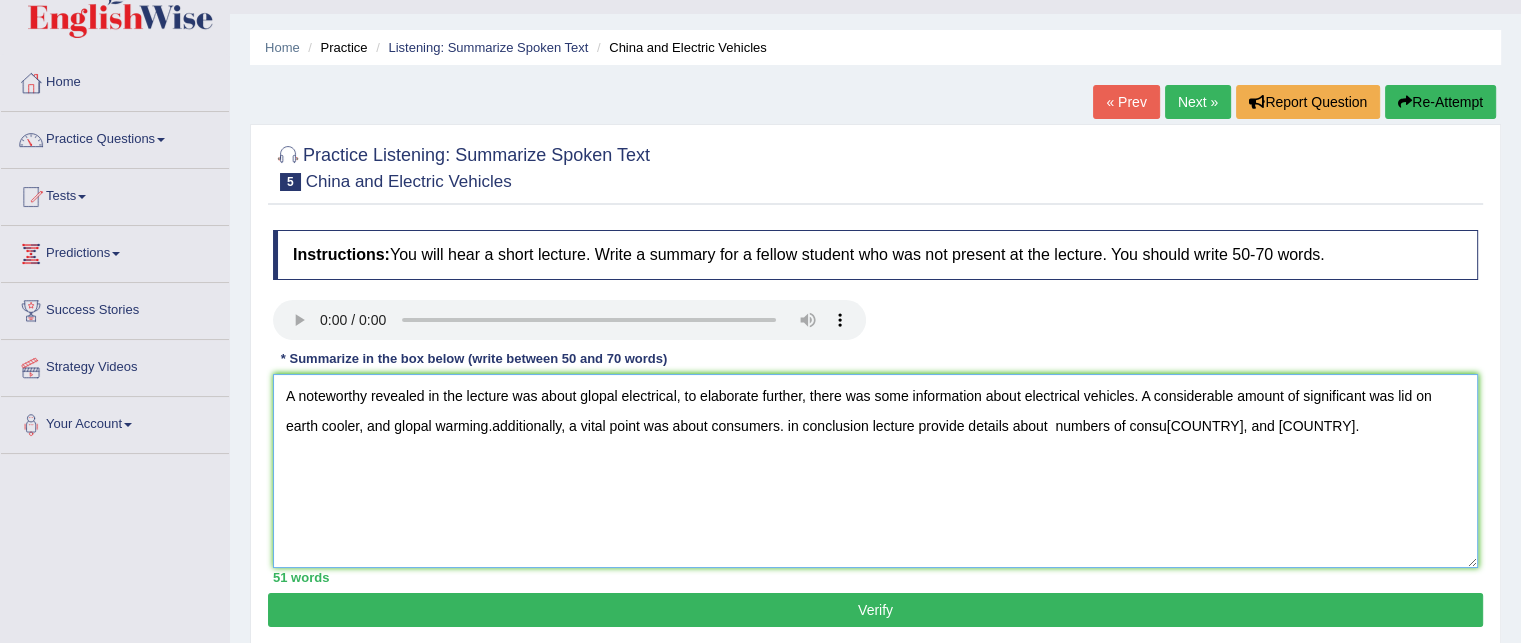 click on "A noteworthy revealed in the lecture was about glopal electrical, to elaborate further, there was some information about electrical vehicles. A considerable amount of significant was lid on earth cooler, and glopal warming.additionally, a vital point was about consumers. in conclusion lecture provide details about  numbers of consuEurope, and china." at bounding box center [875, 471] 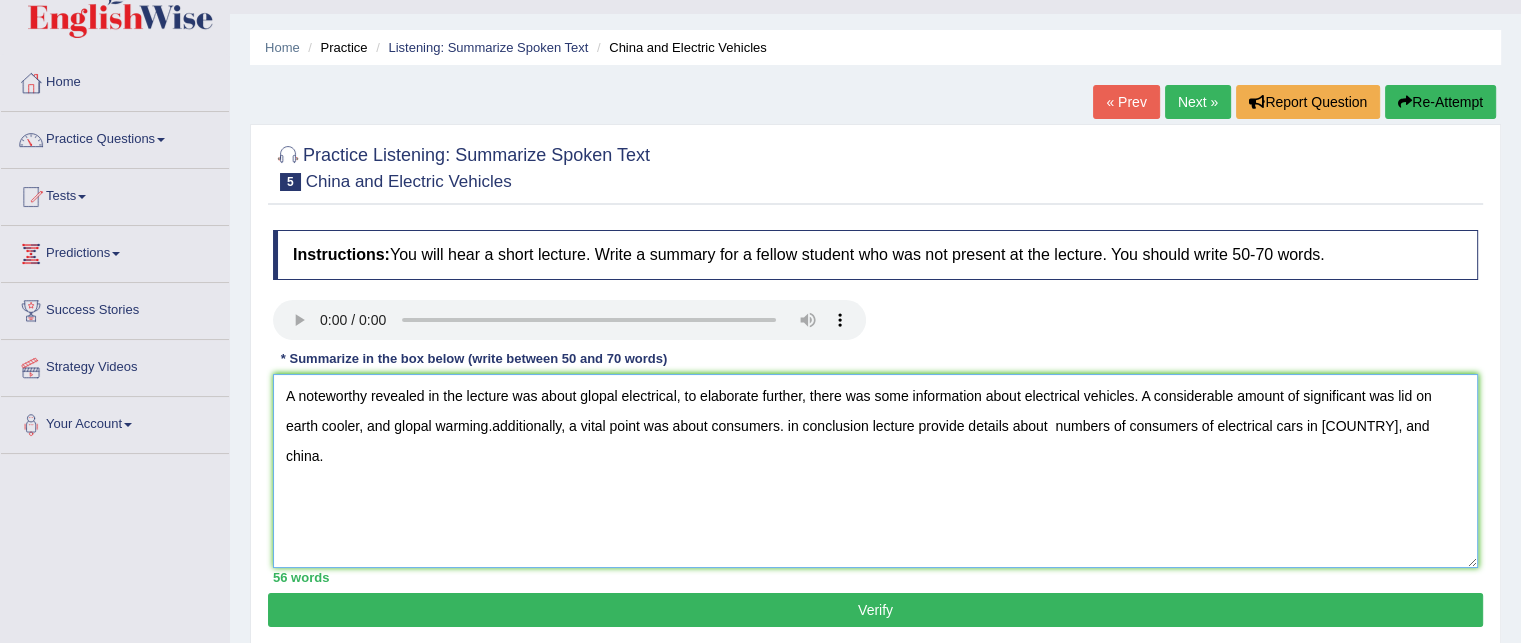 type on "A noteworthy revealed in the lecture was about glopal electrical, to elaborate further, there was some information about electrical vehicles. A considerable amount of significant was lid on earth cooler, and glopal warming.additionally, a vital point was about consumers. in conclusion lecture provide details about  numbers of consumers of electrical cars in Europe, and china." 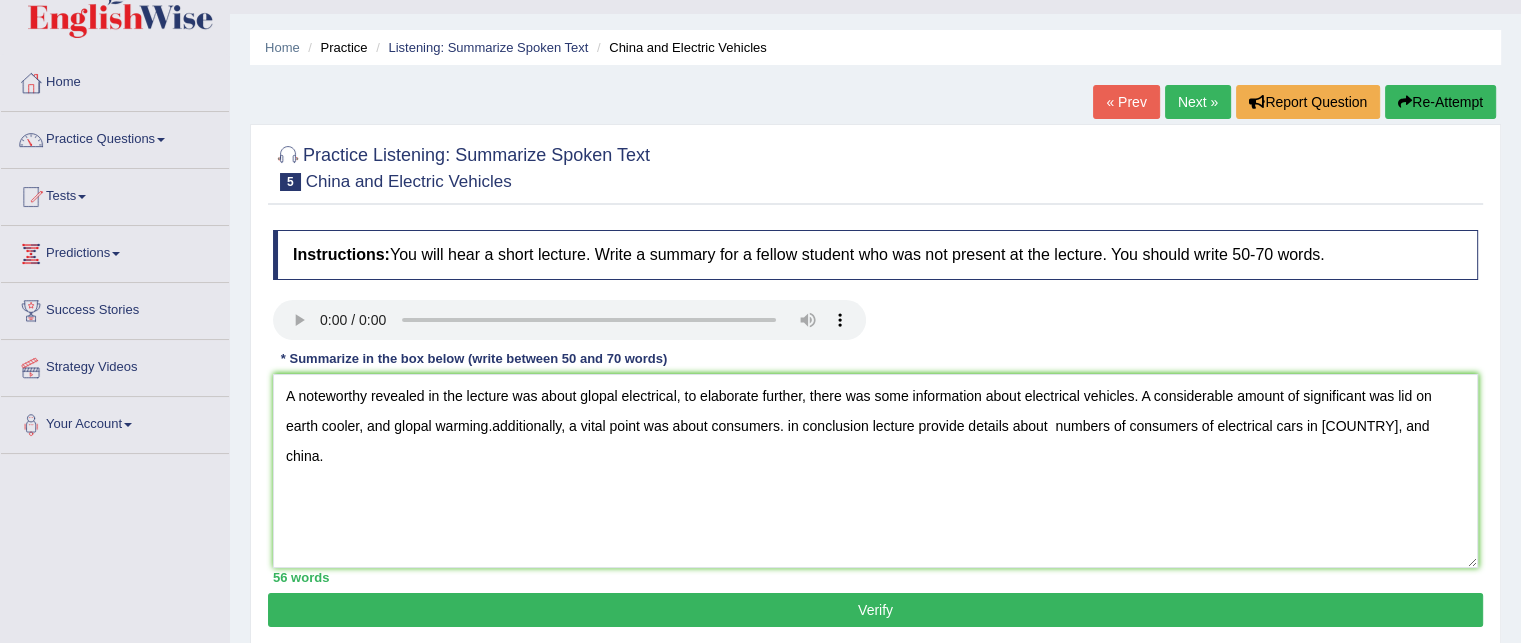click on "Verify" at bounding box center [875, 610] 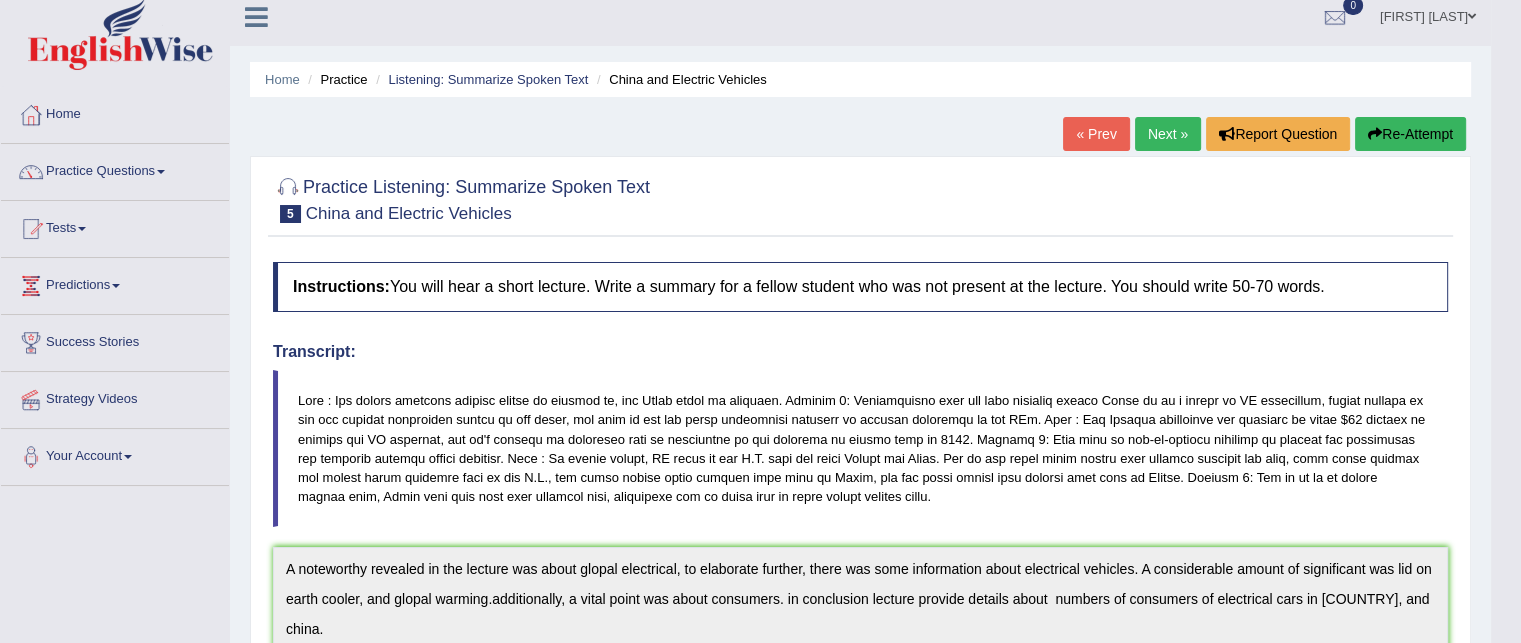 scroll, scrollTop: 0, scrollLeft: 0, axis: both 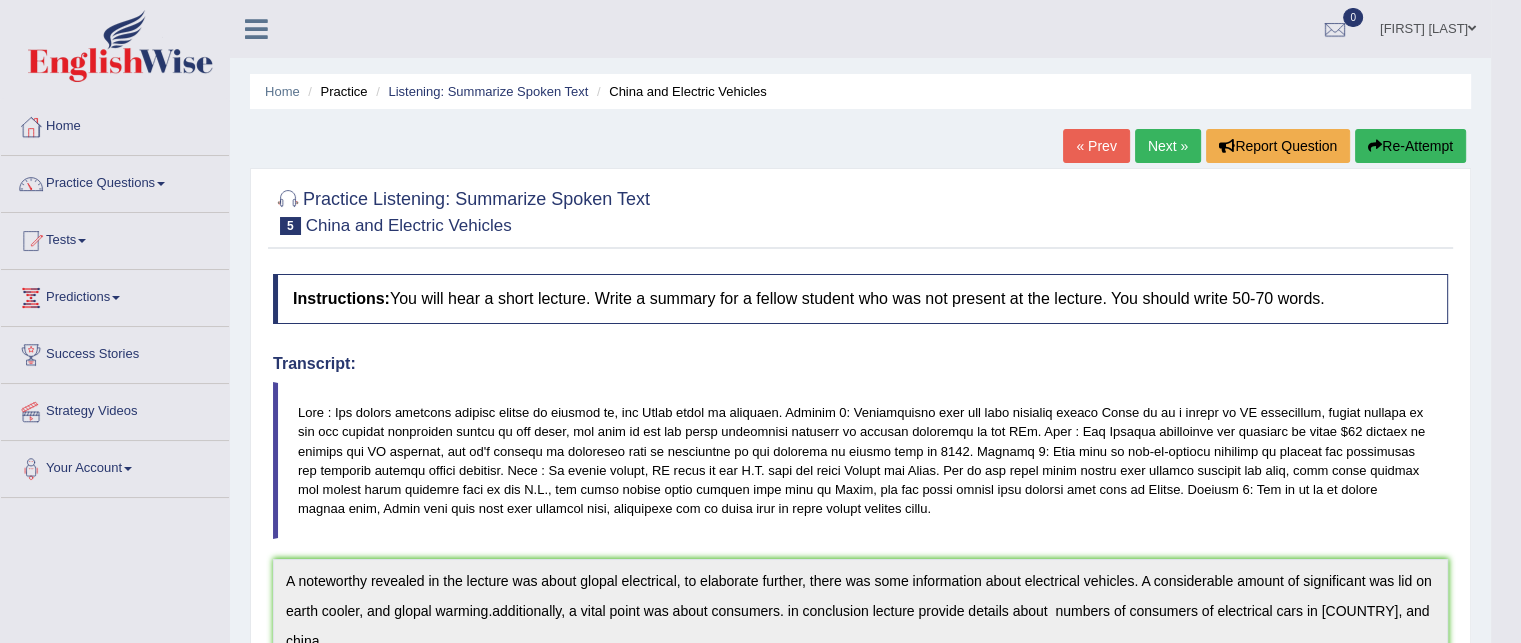 click on "Next »" at bounding box center [1168, 146] 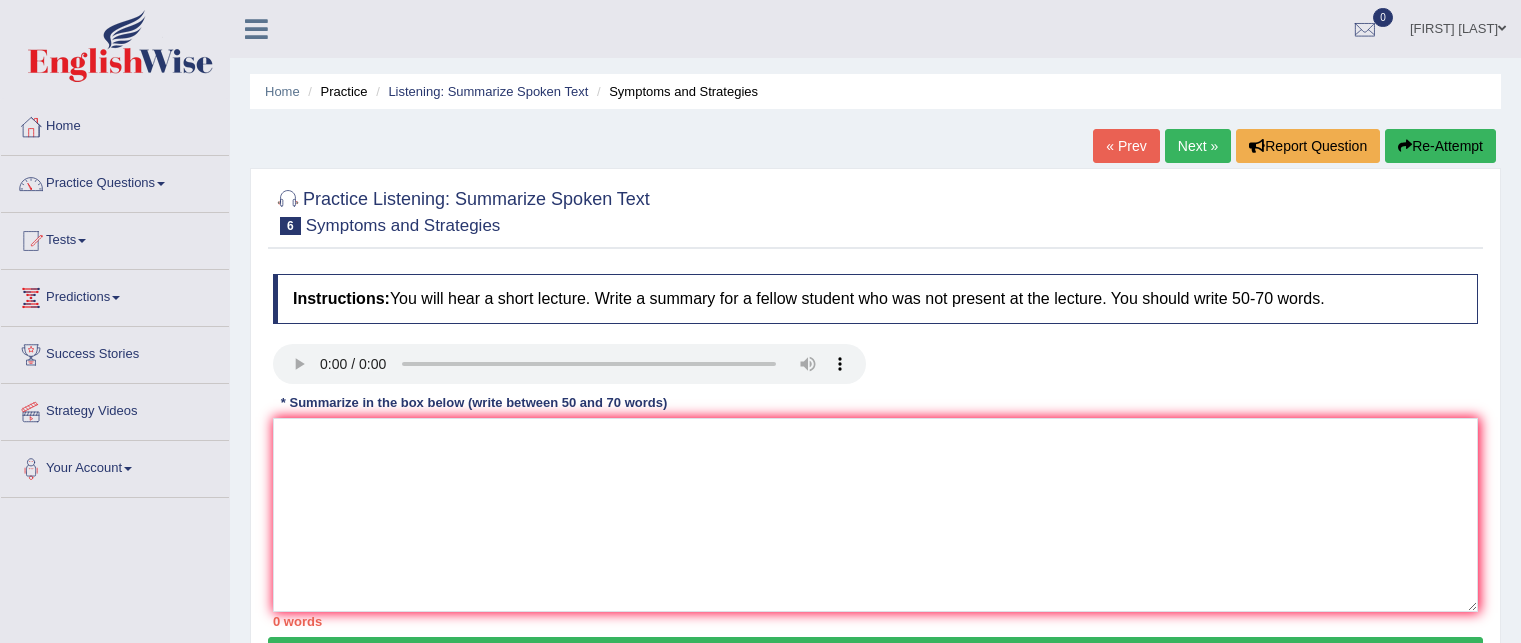 scroll, scrollTop: 0, scrollLeft: 0, axis: both 